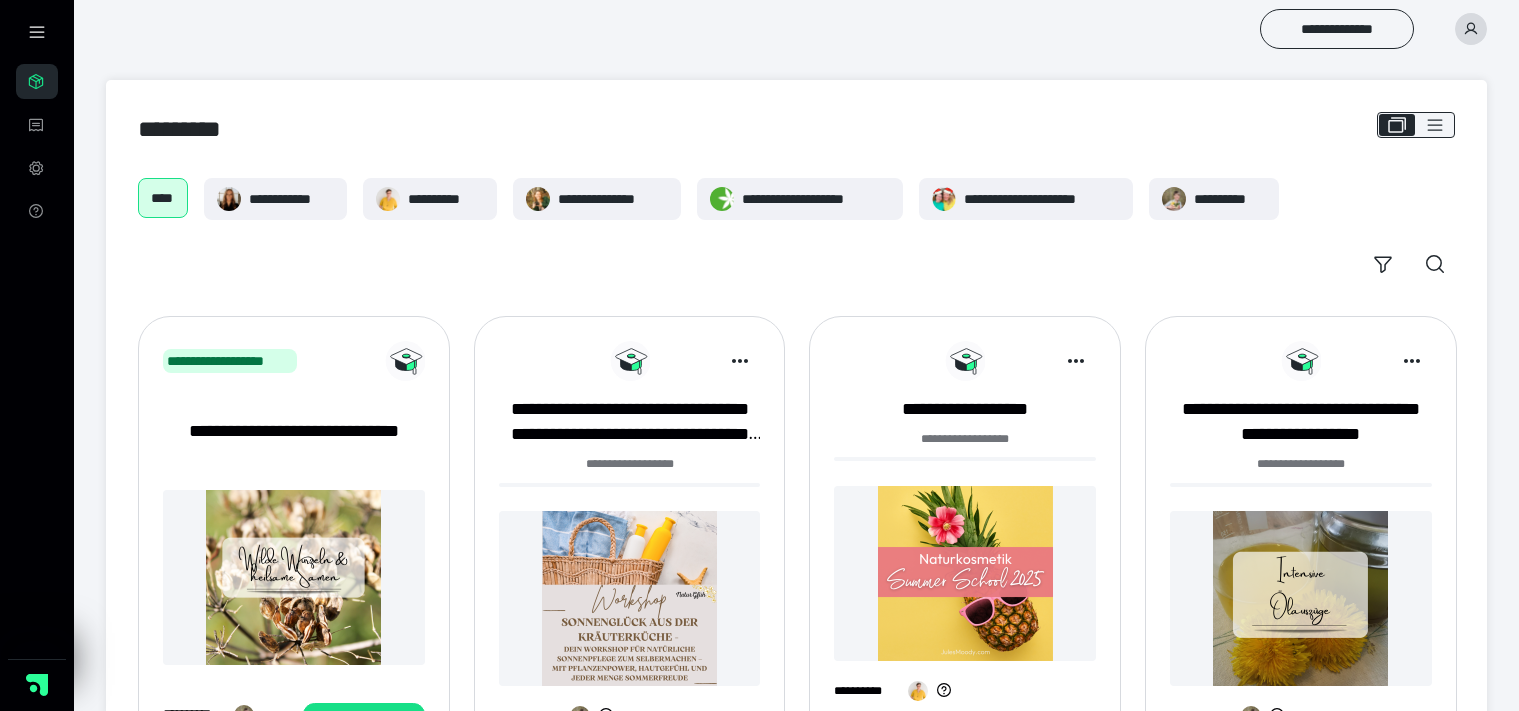 scroll, scrollTop: 633, scrollLeft: 0, axis: vertical 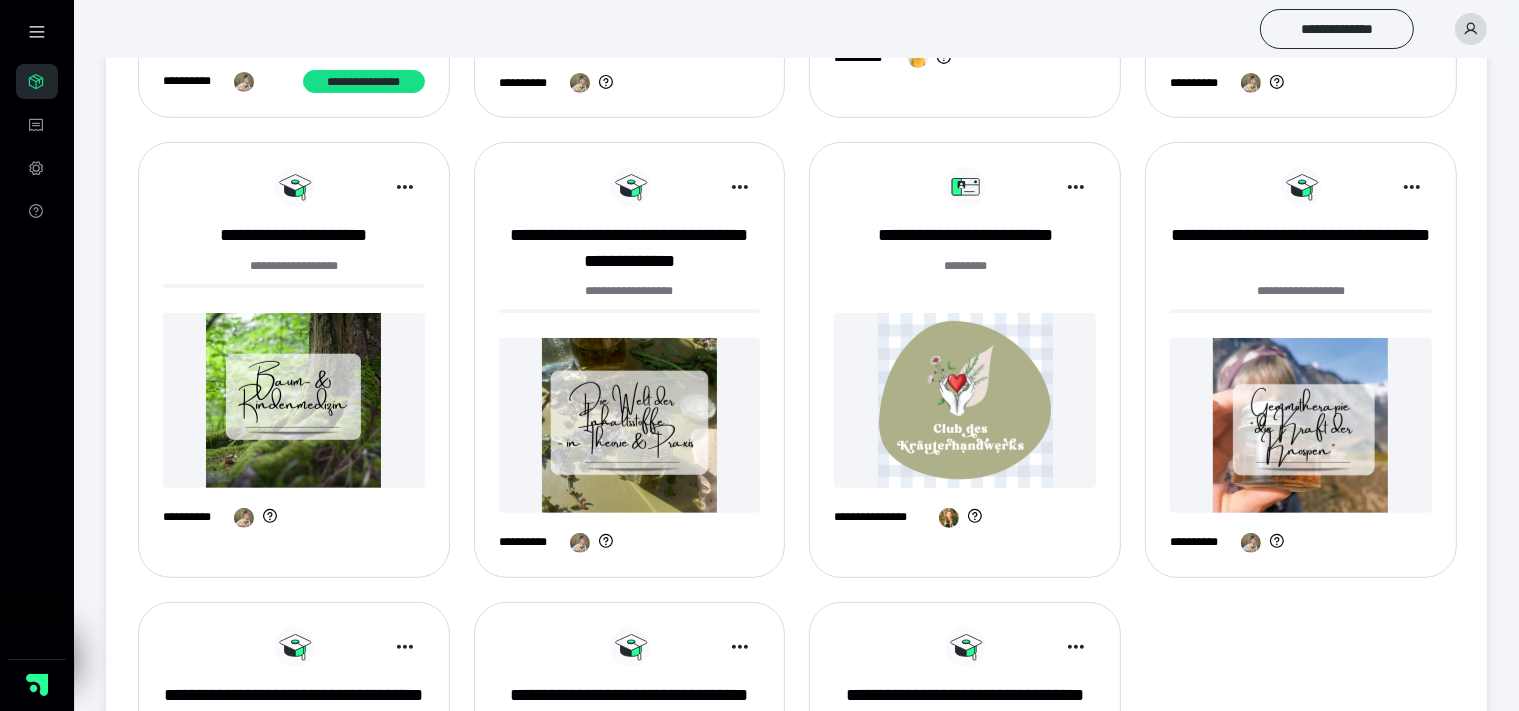 click at bounding box center (965, 400) 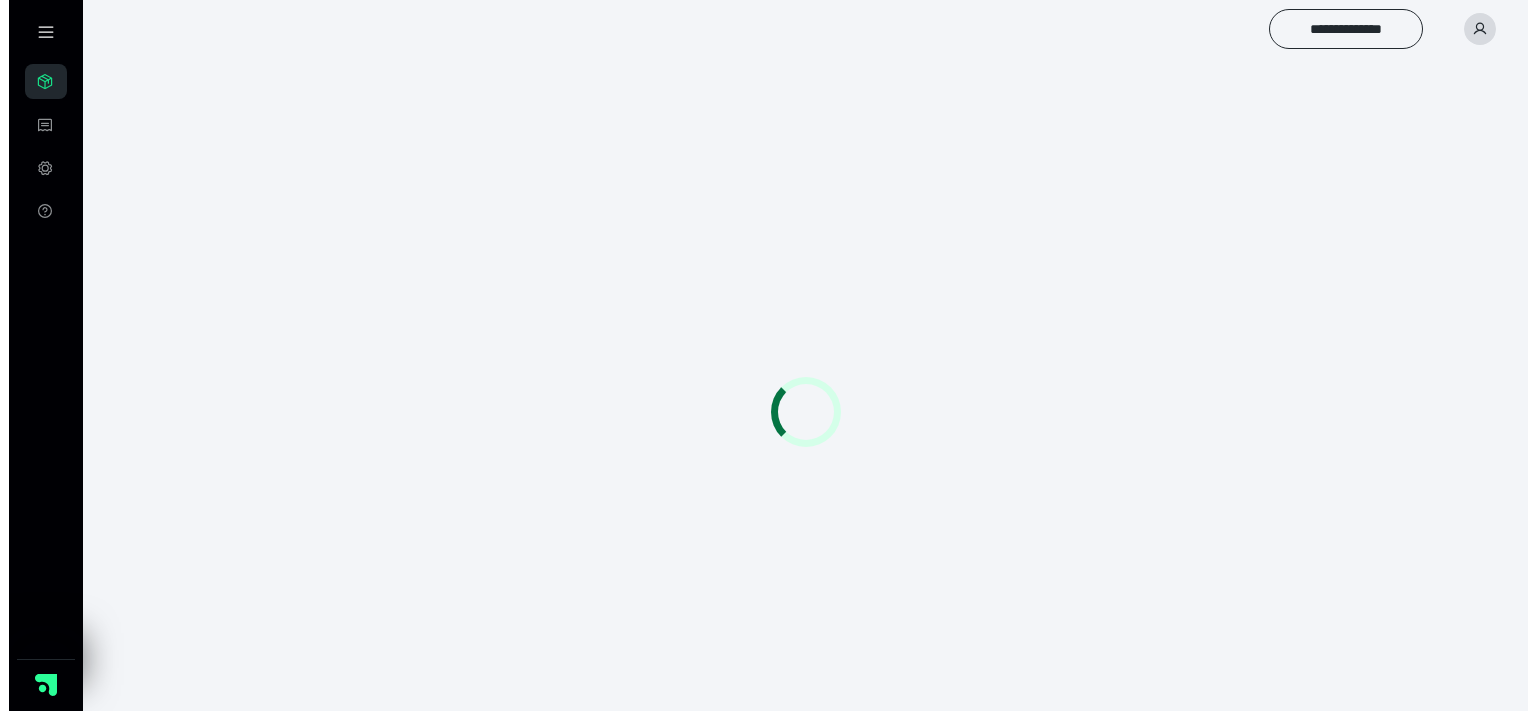 scroll, scrollTop: 0, scrollLeft: 0, axis: both 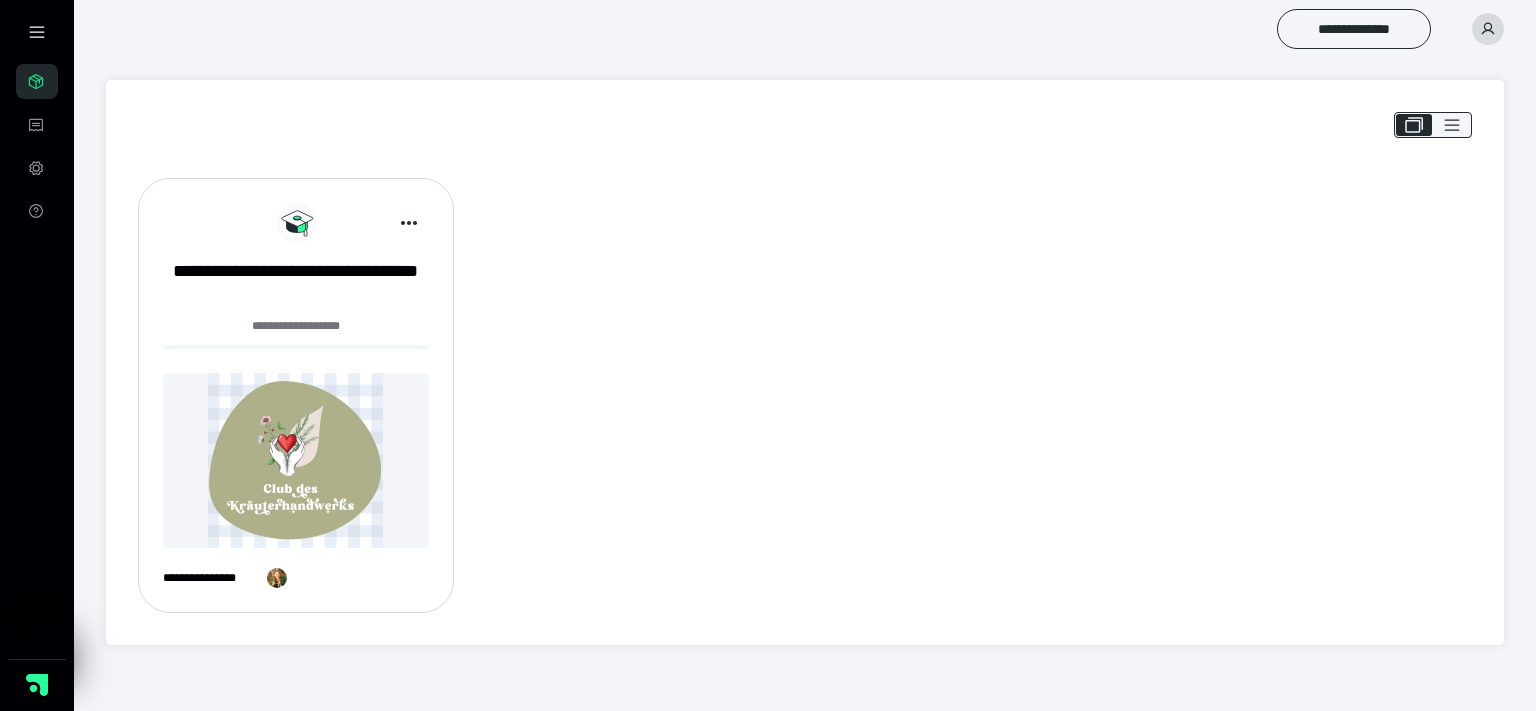 click at bounding box center [296, 460] 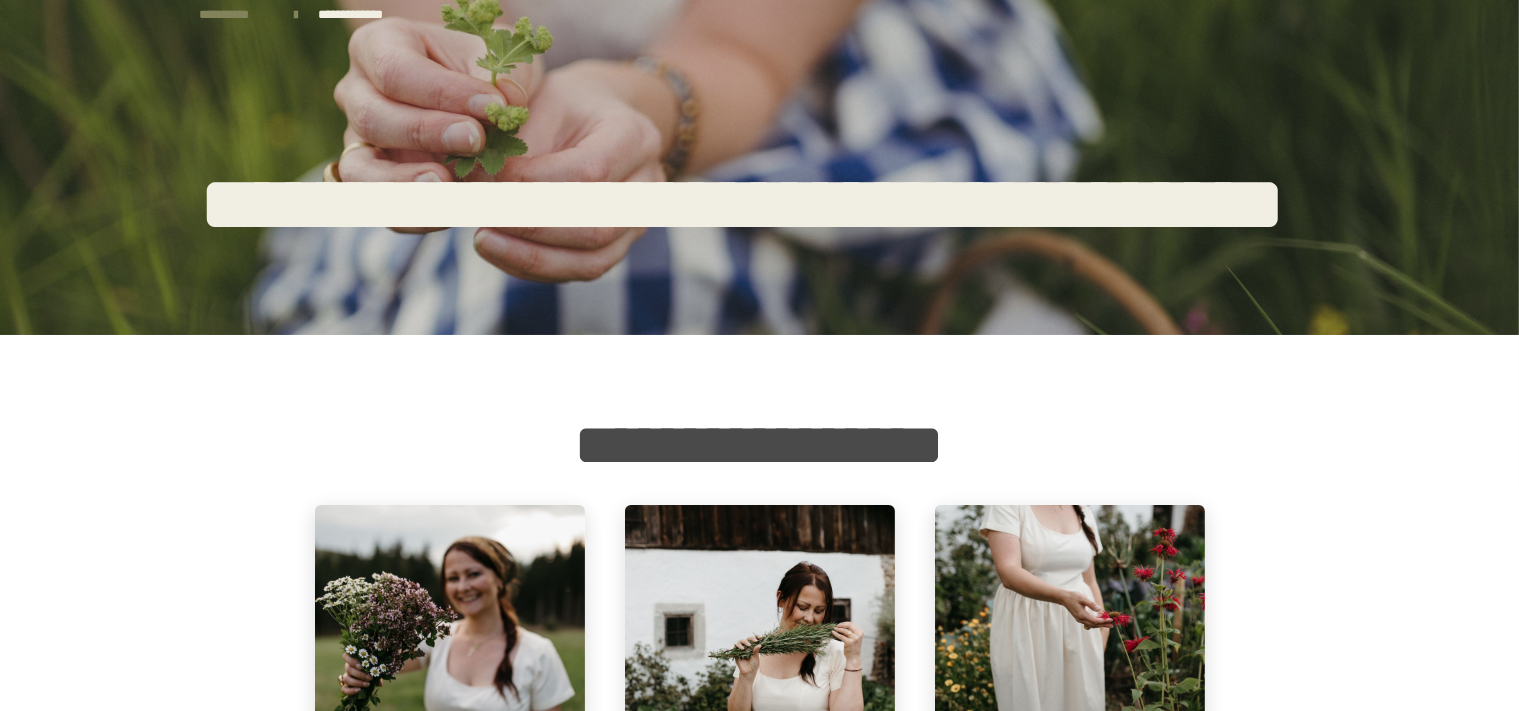 scroll, scrollTop: 528, scrollLeft: 0, axis: vertical 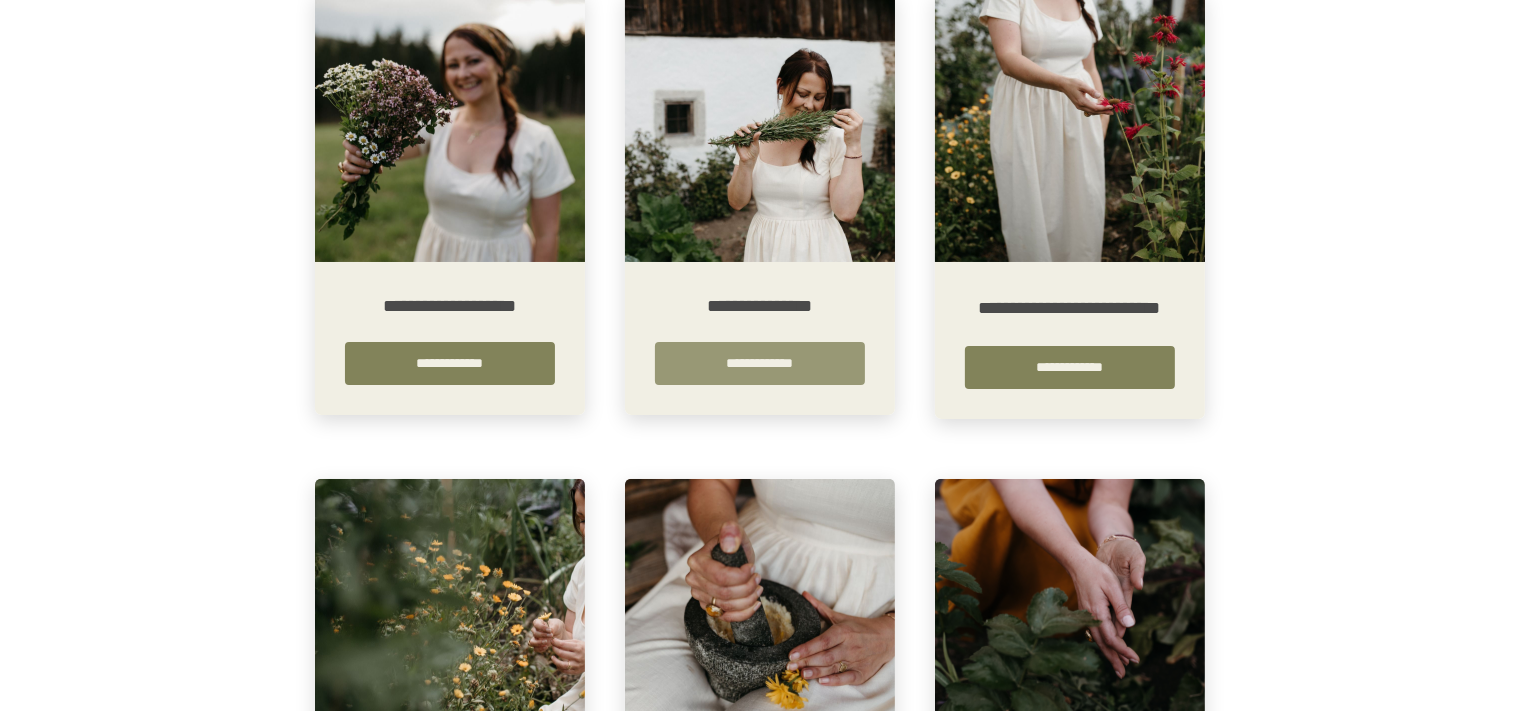 click on "**********" at bounding box center (760, 363) 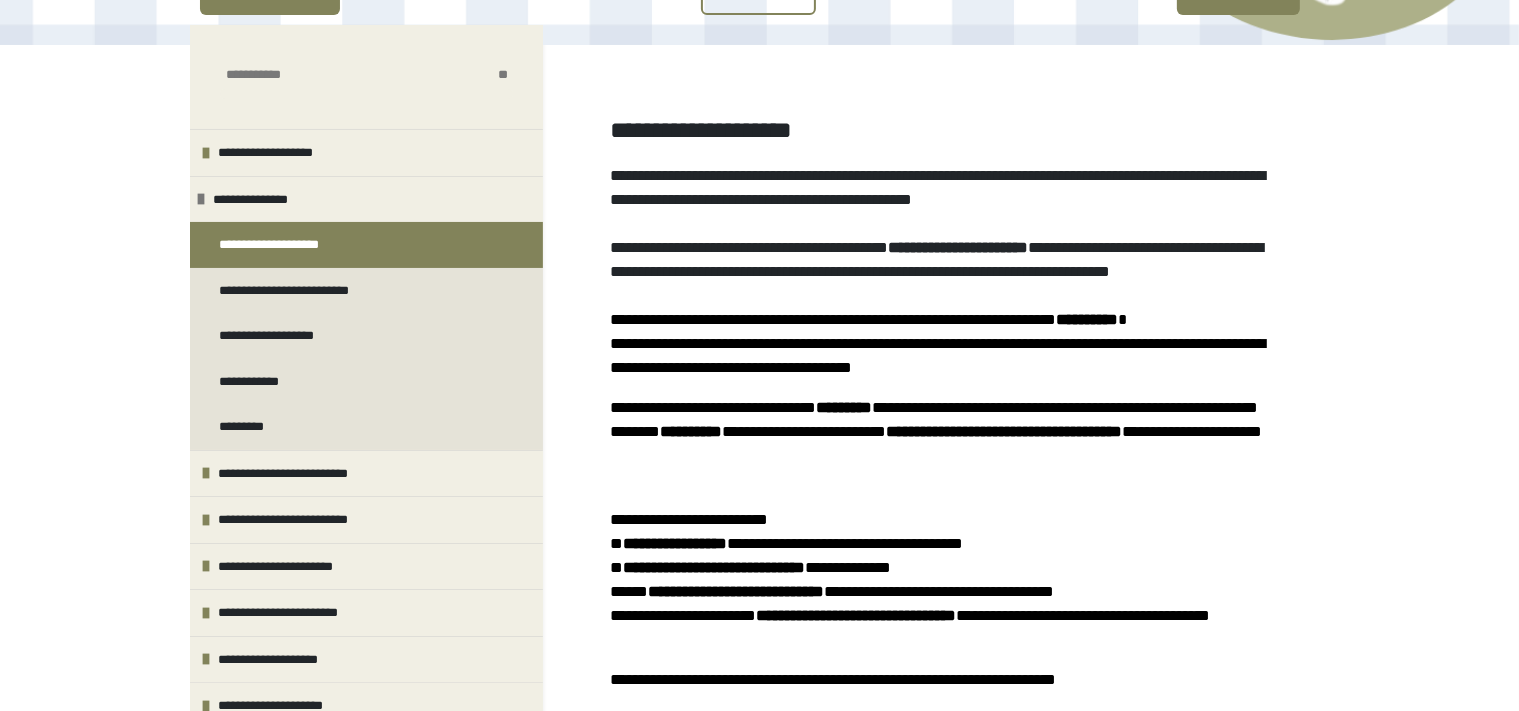 scroll, scrollTop: 316, scrollLeft: 0, axis: vertical 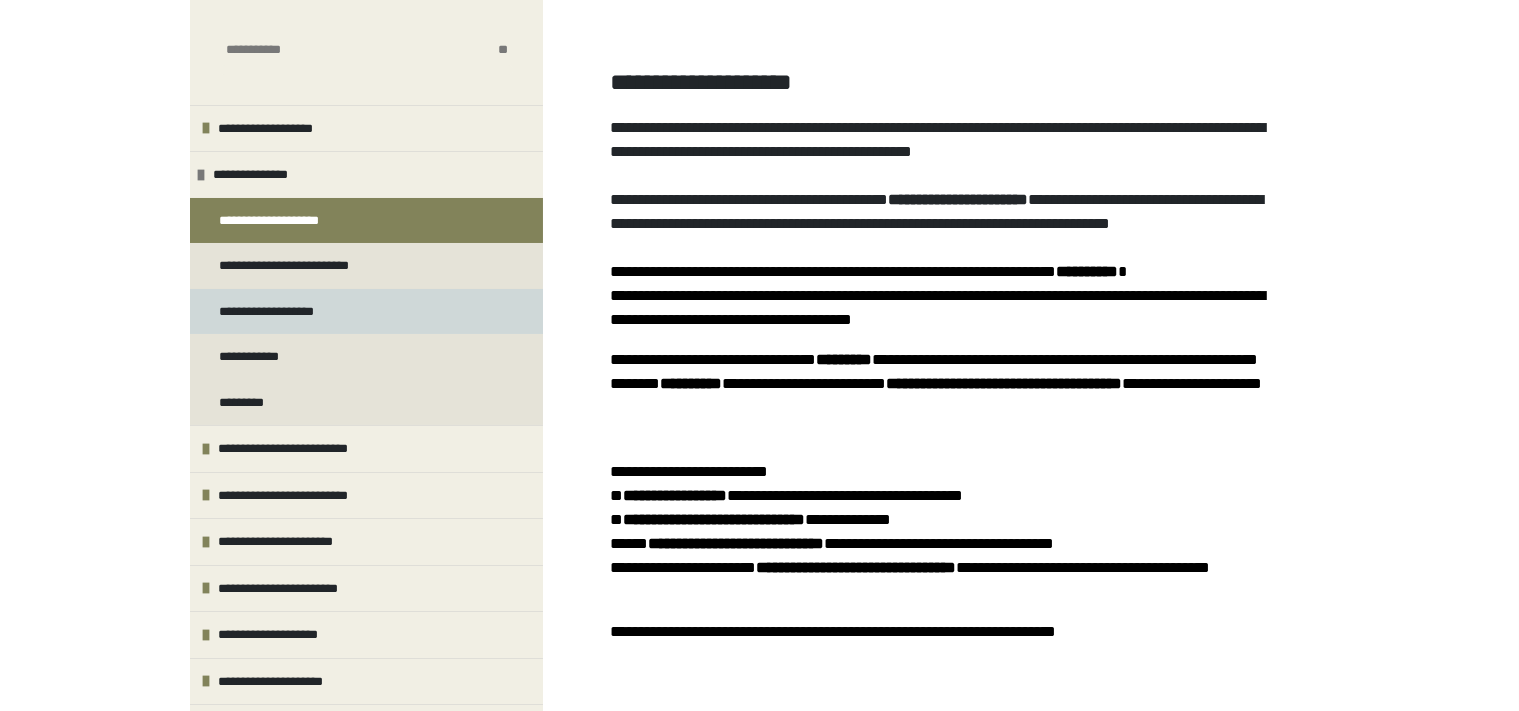 click on "**********" at bounding box center [293, 312] 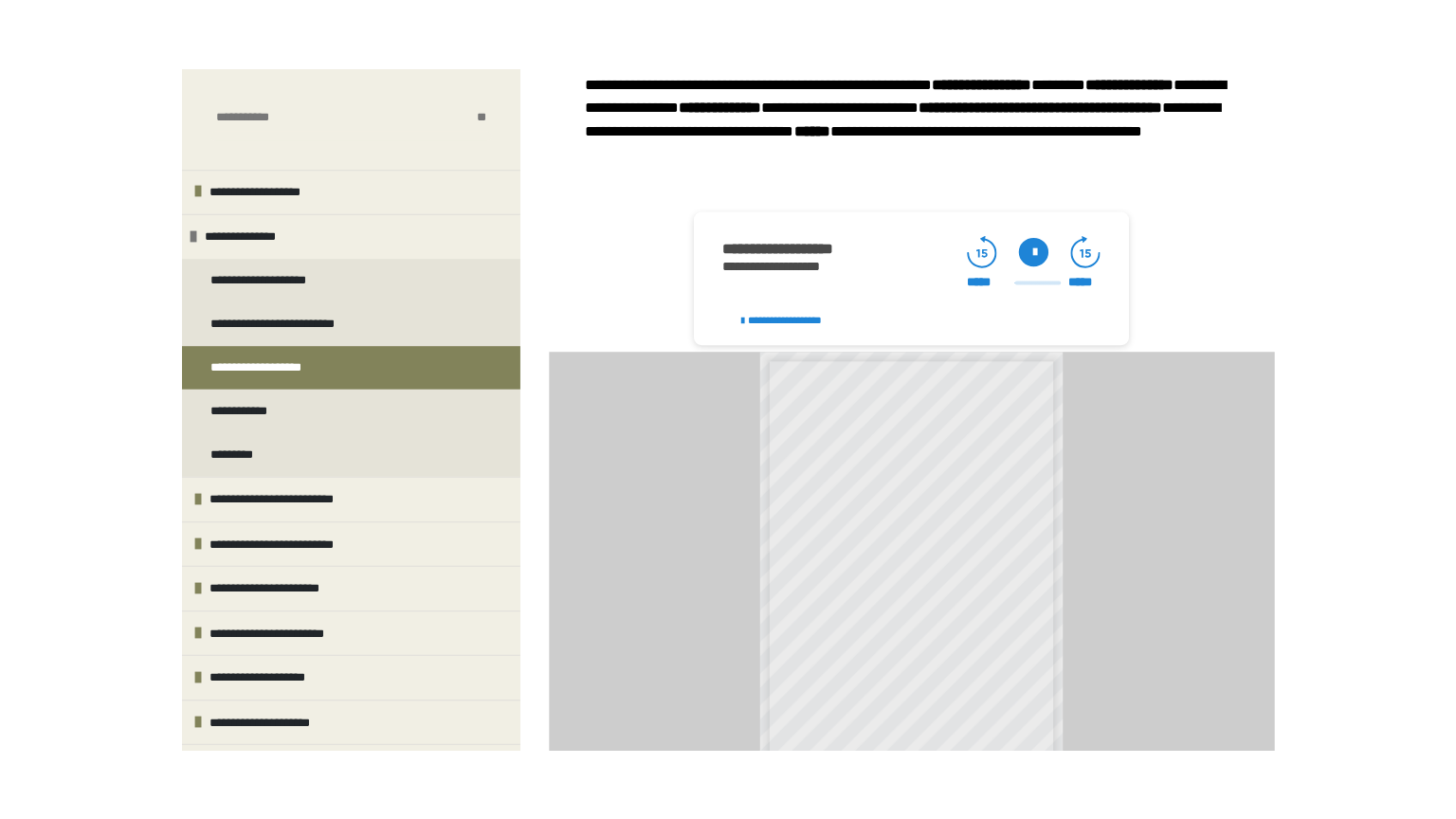 scroll, scrollTop: 687, scrollLeft: 0, axis: vertical 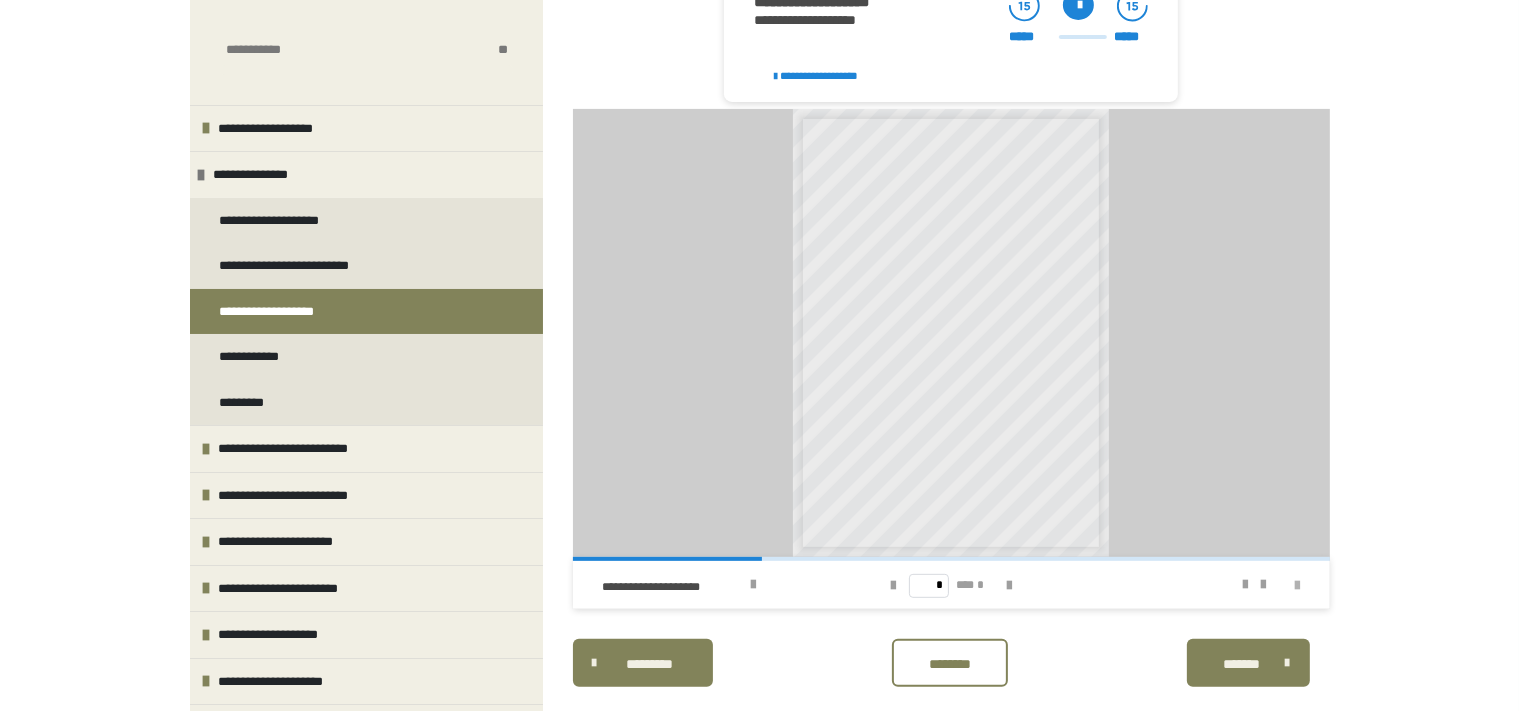 click at bounding box center [1298, 586] 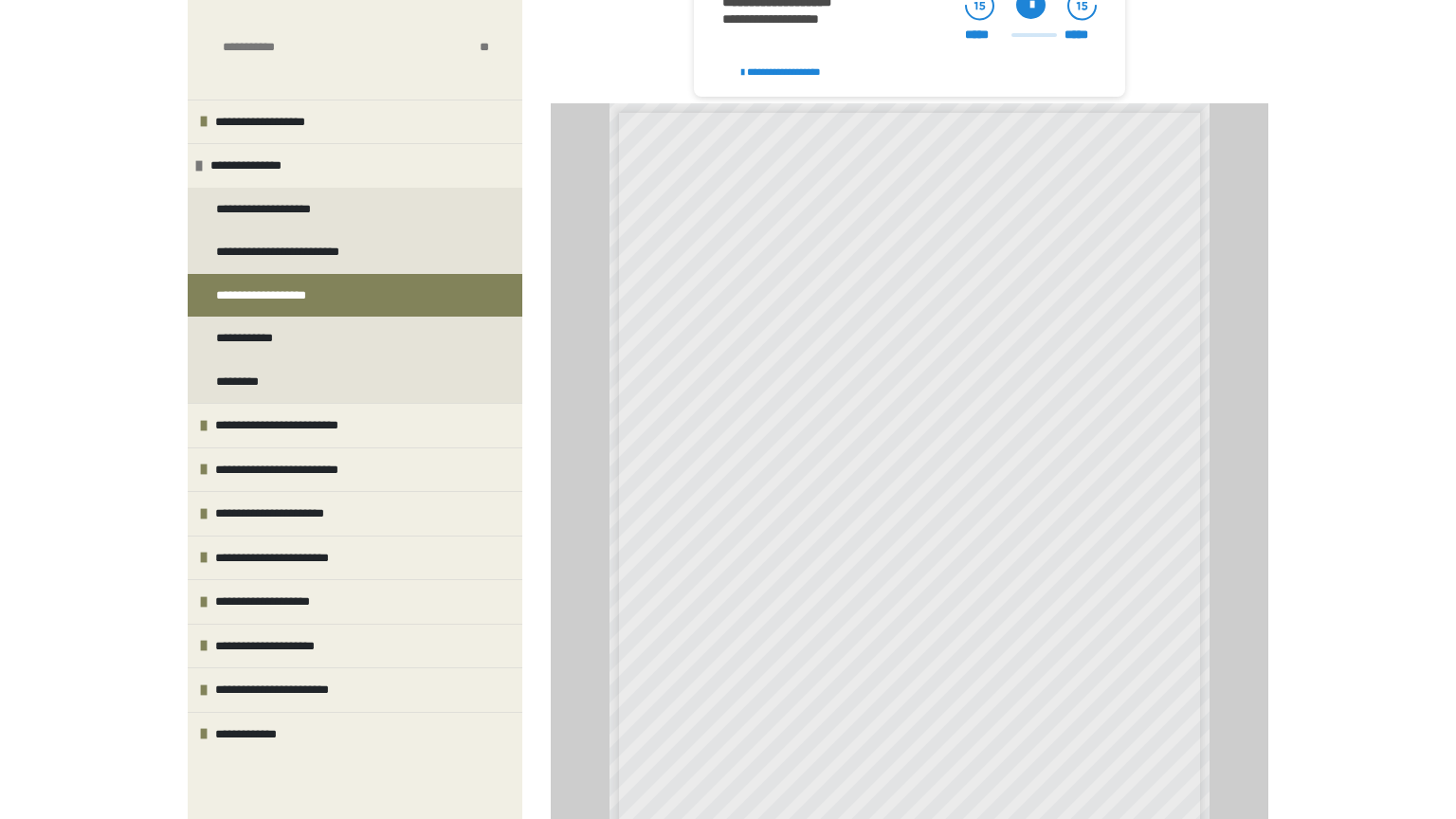 scroll, scrollTop: 55, scrollLeft: 0, axis: vertical 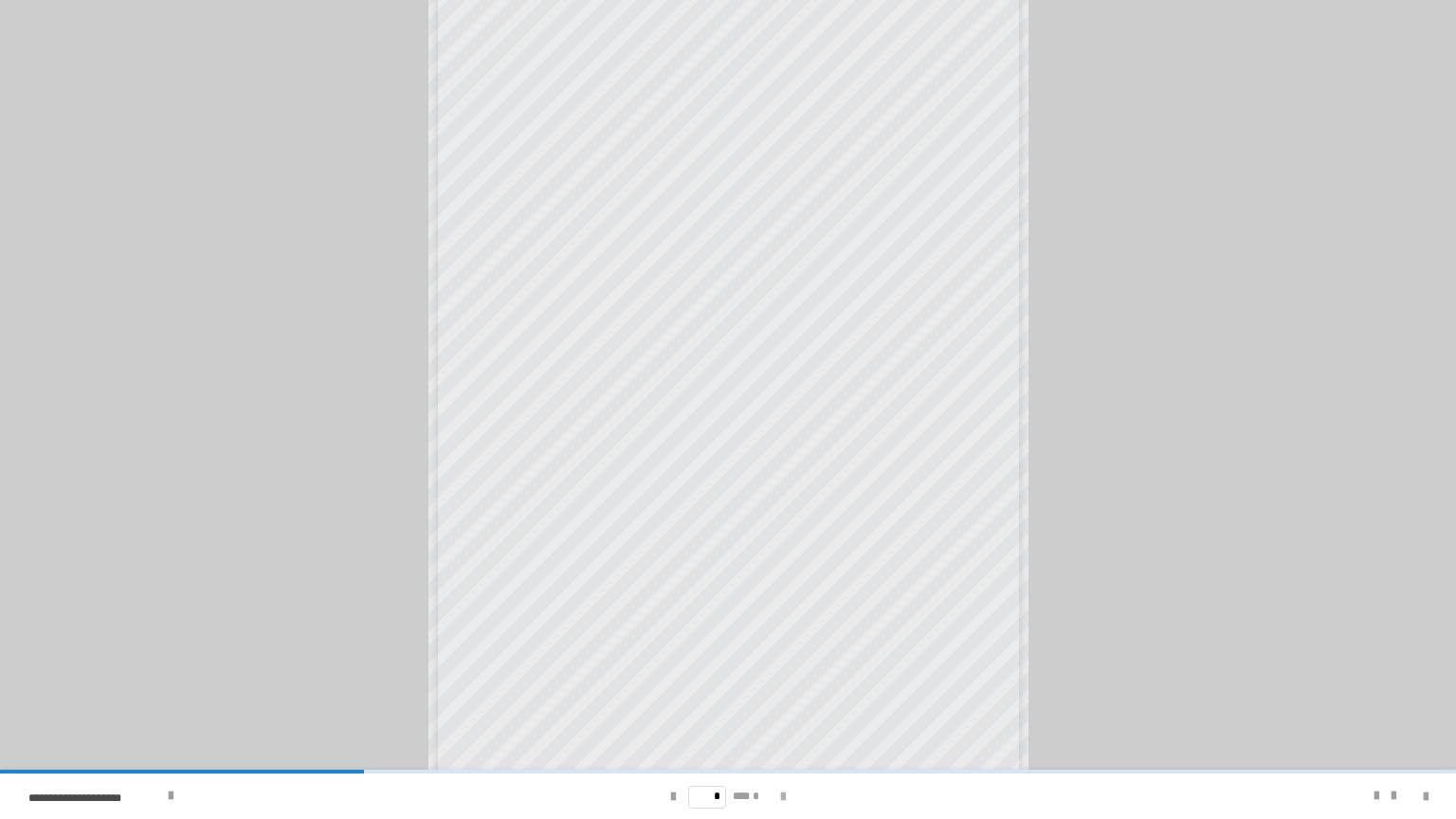 click at bounding box center [783, 797] 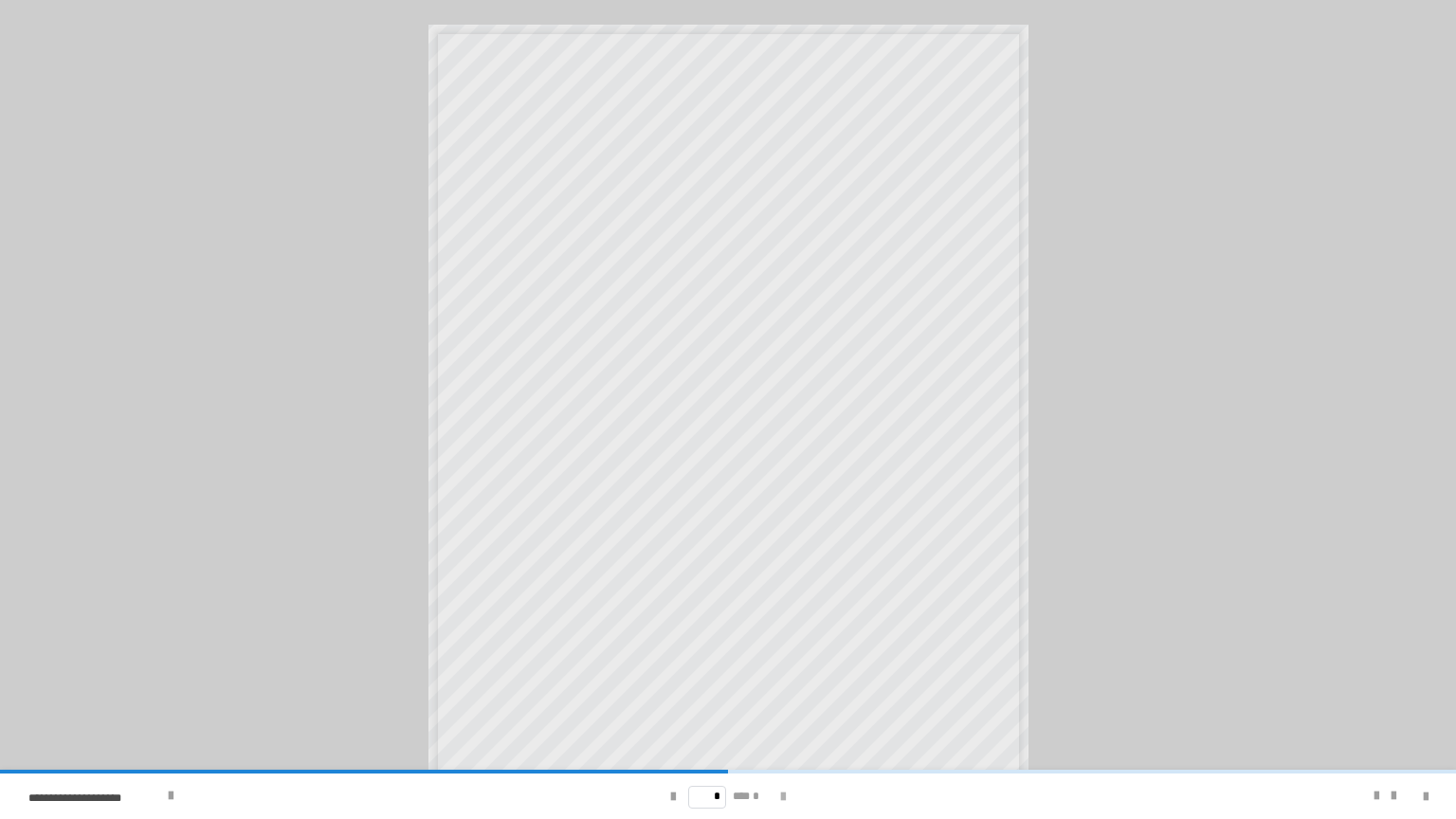 click at bounding box center (783, 797) 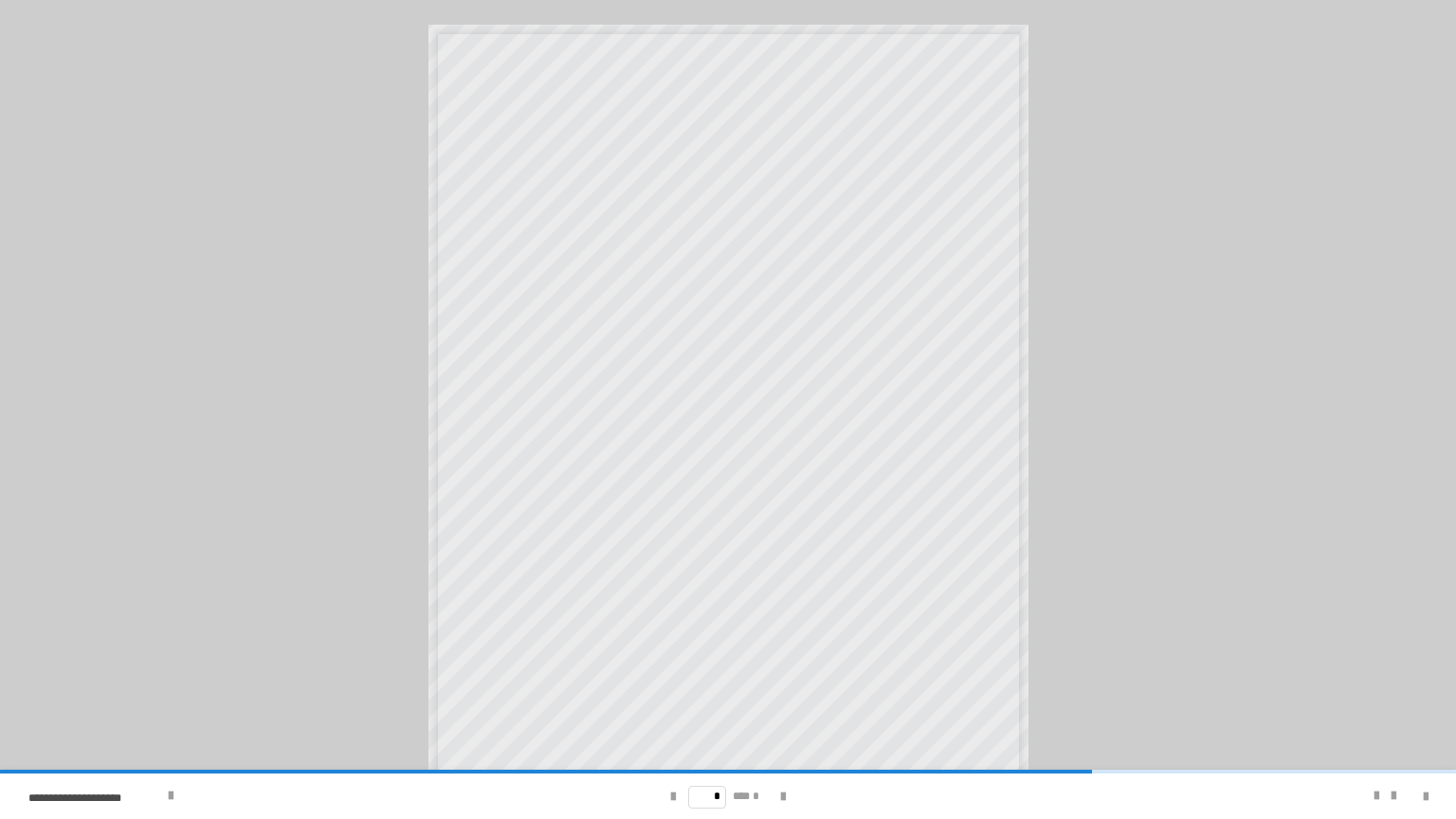 scroll, scrollTop: 55, scrollLeft: 0, axis: vertical 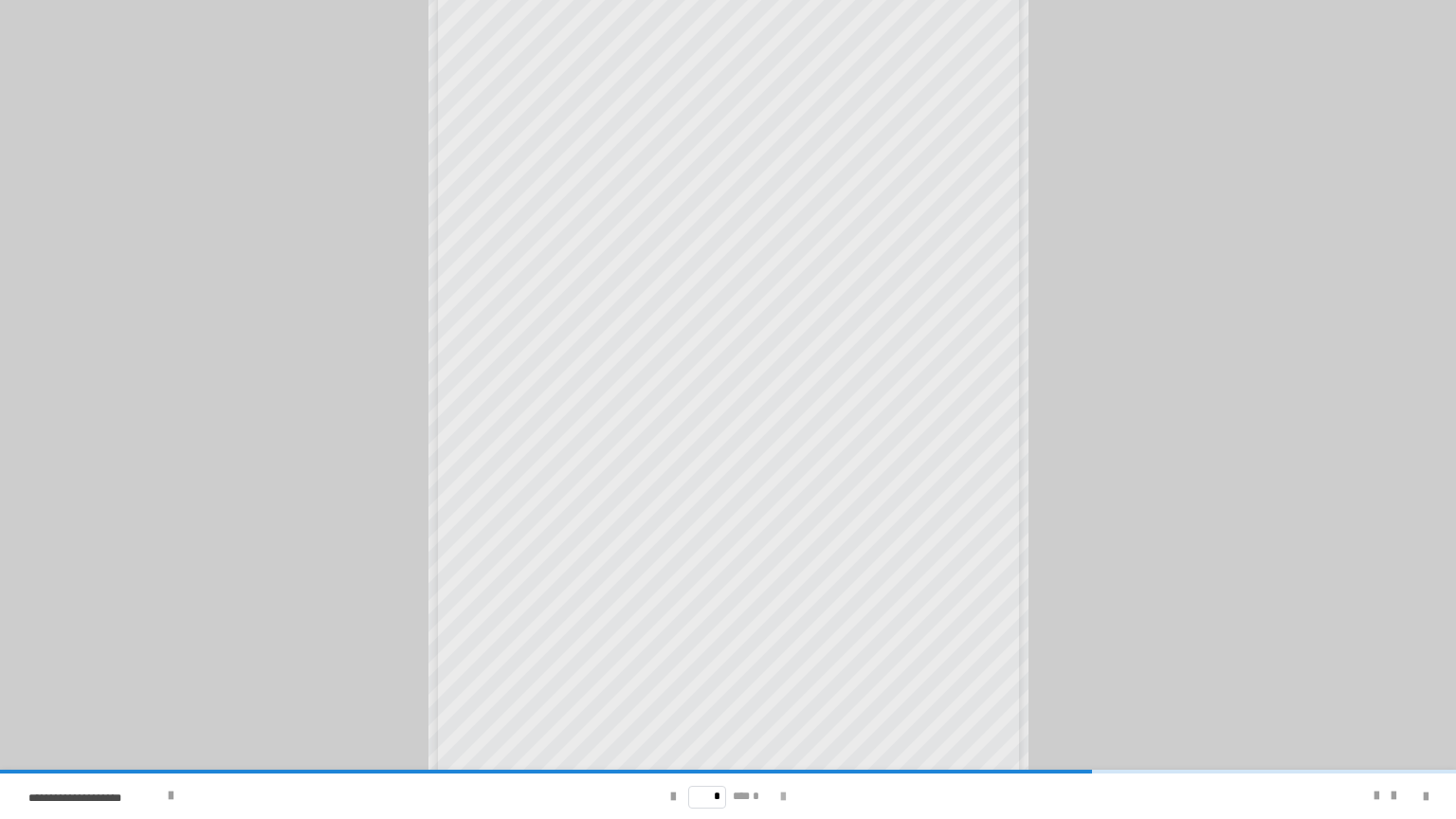 click at bounding box center [783, 797] 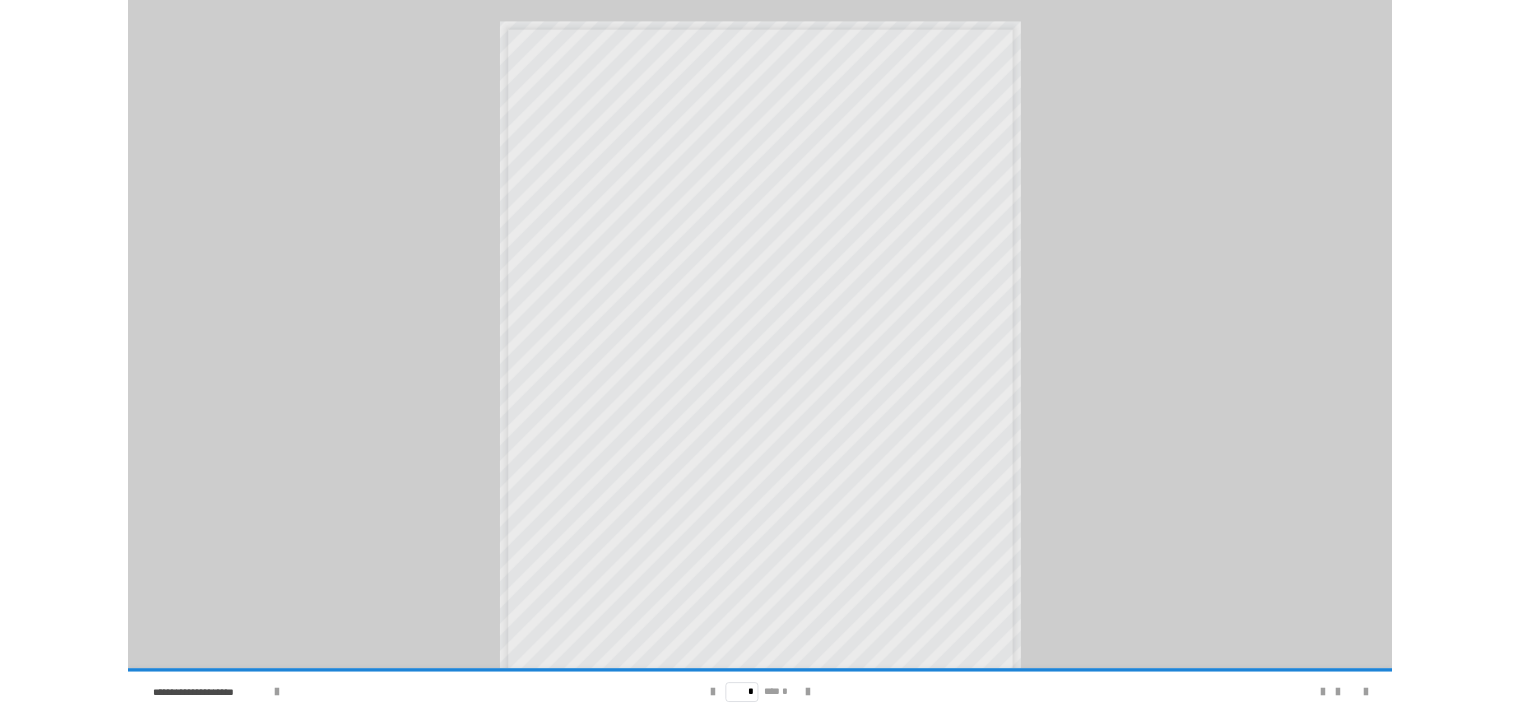 scroll, scrollTop: 58, scrollLeft: 0, axis: vertical 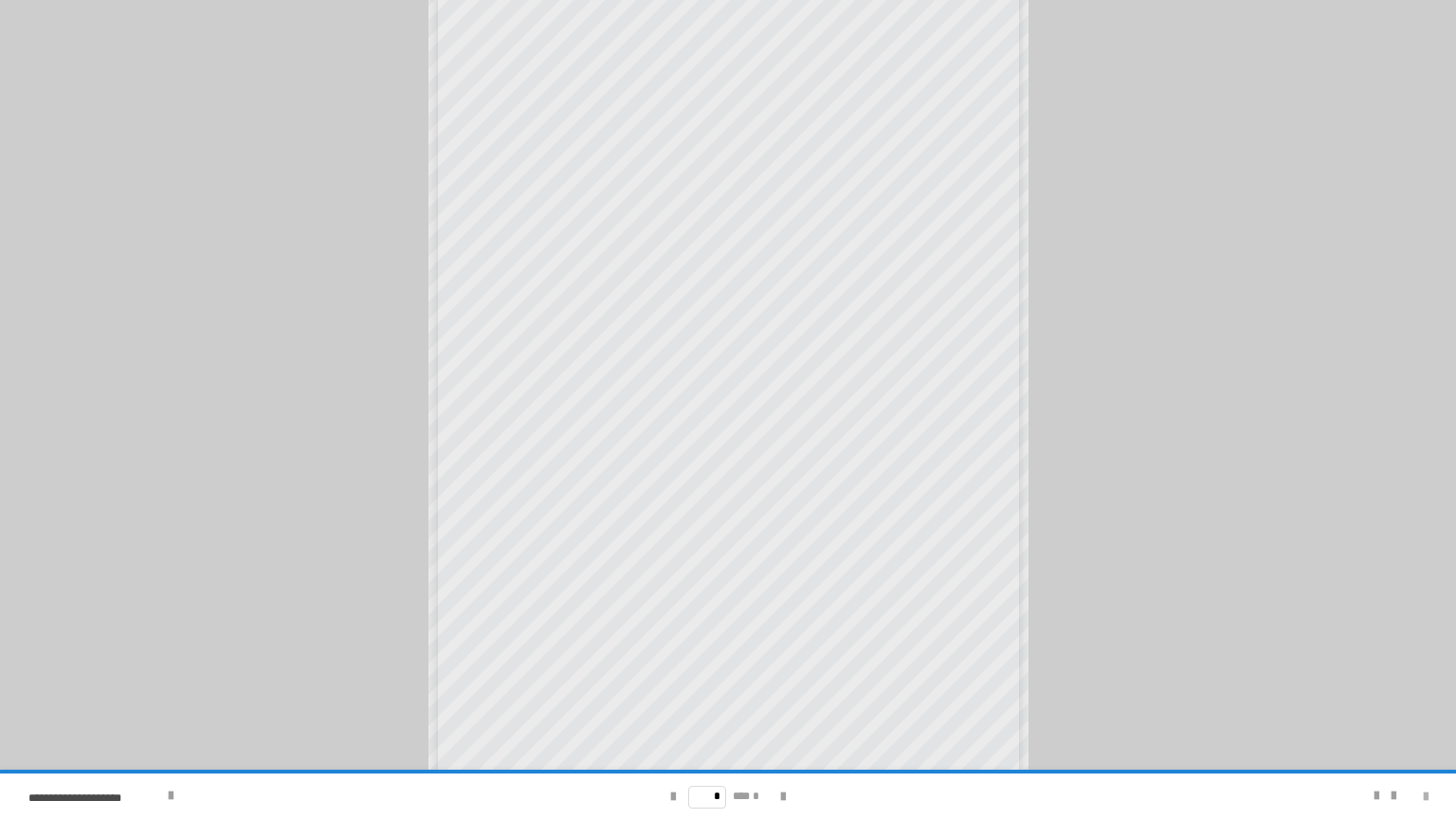 click at bounding box center [1426, 797] 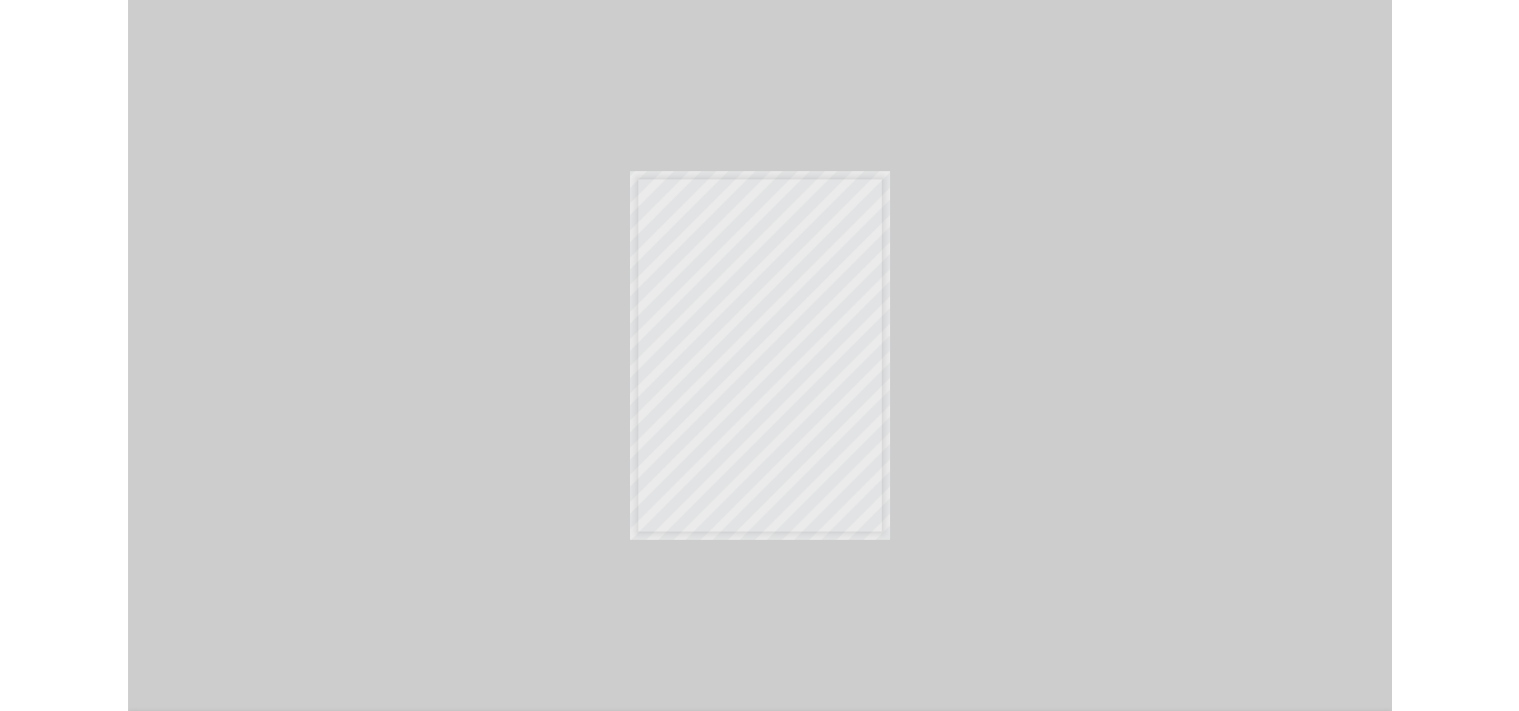 scroll, scrollTop: 0, scrollLeft: 0, axis: both 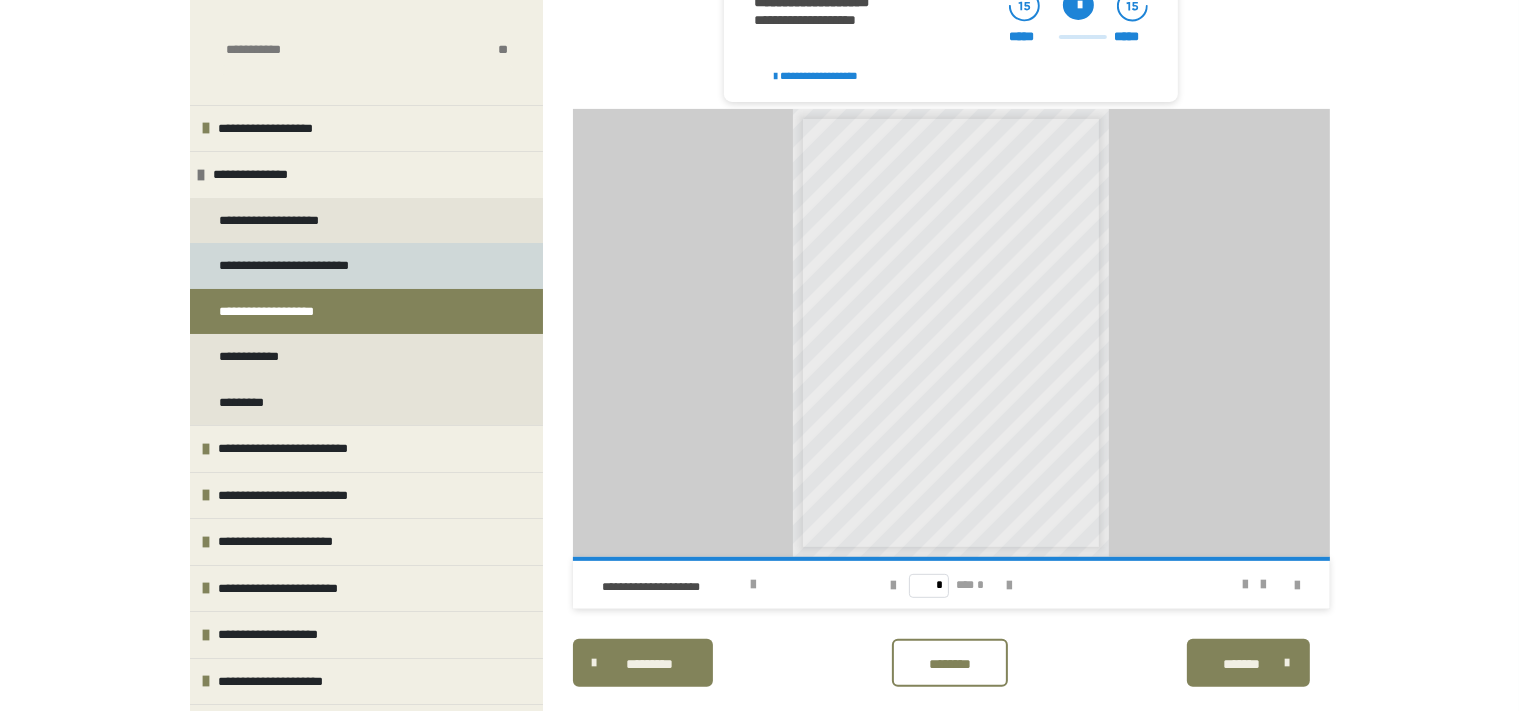 click on "**********" at bounding box center (307, 266) 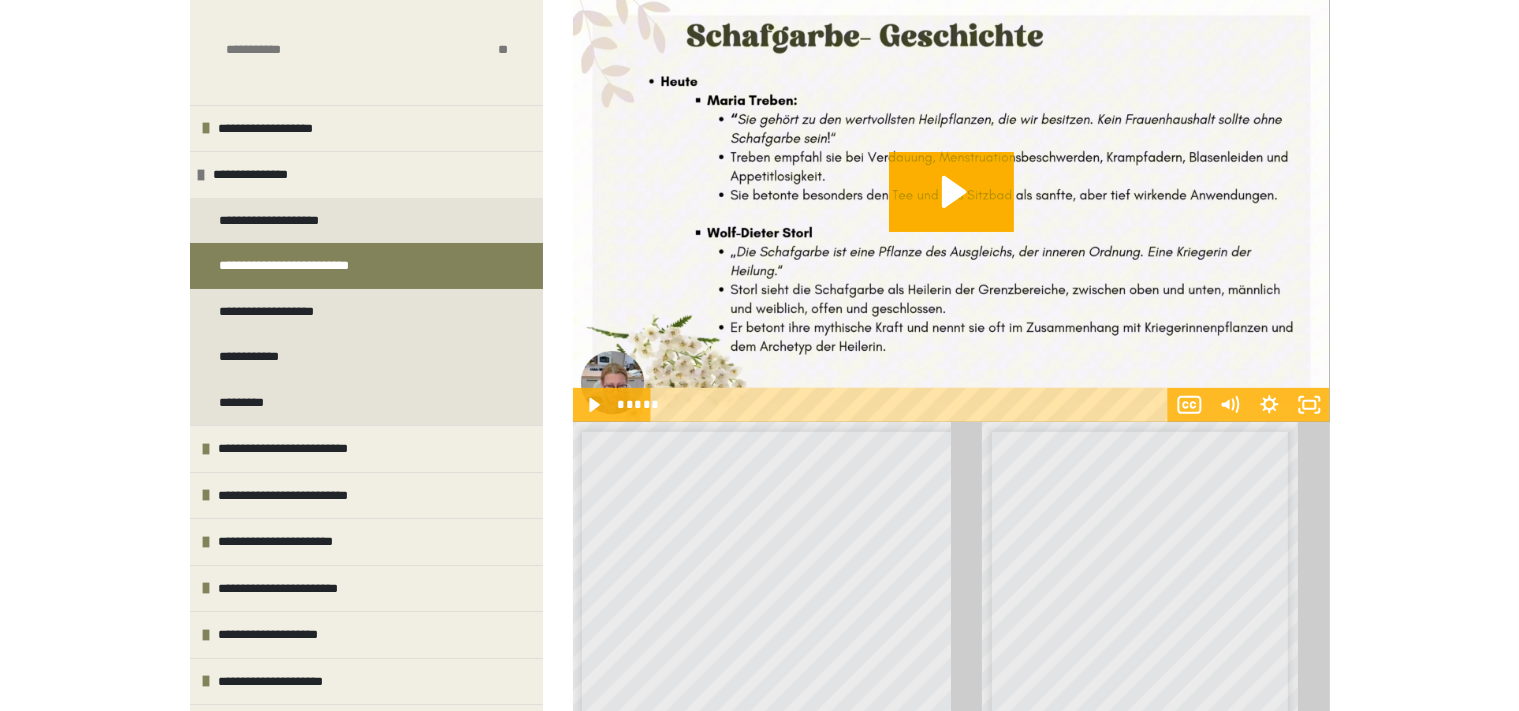 scroll, scrollTop: 725, scrollLeft: 0, axis: vertical 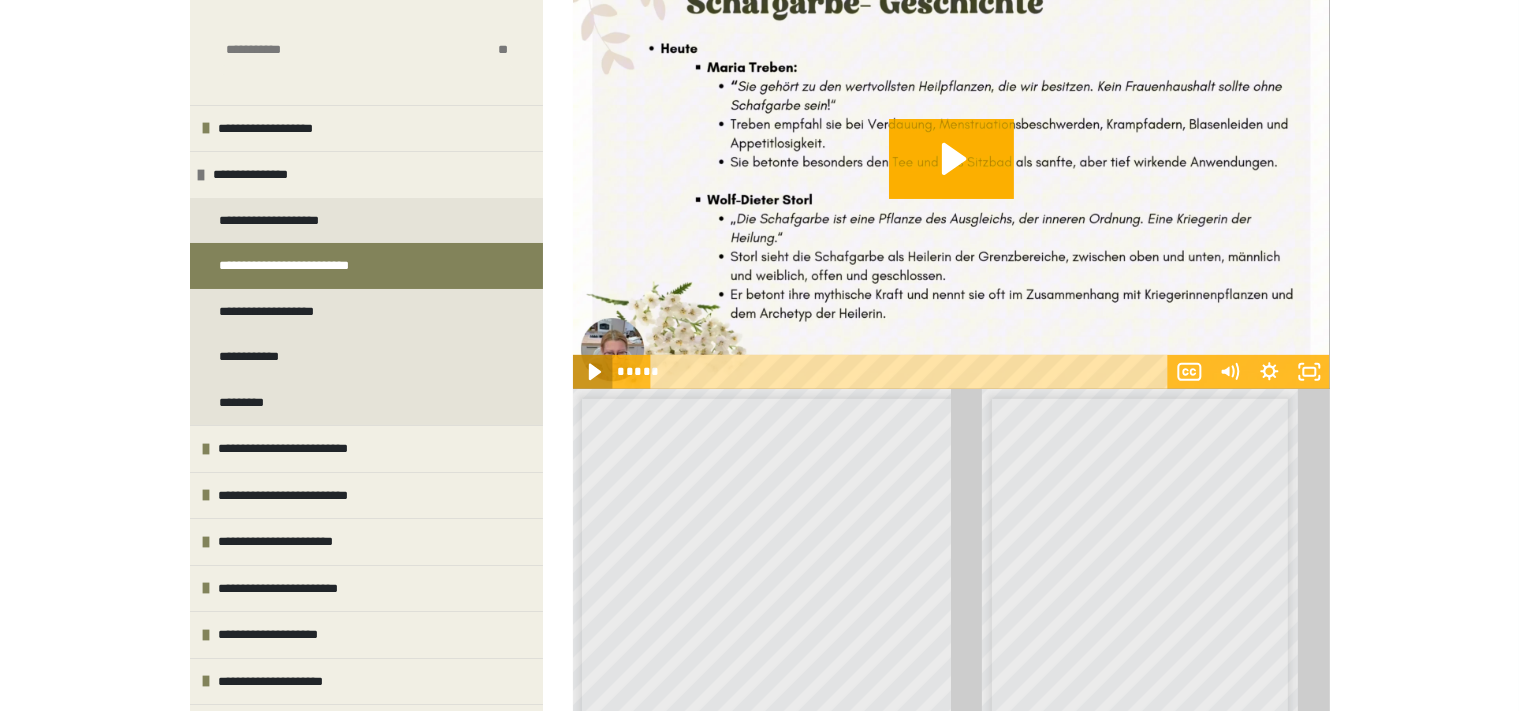 click 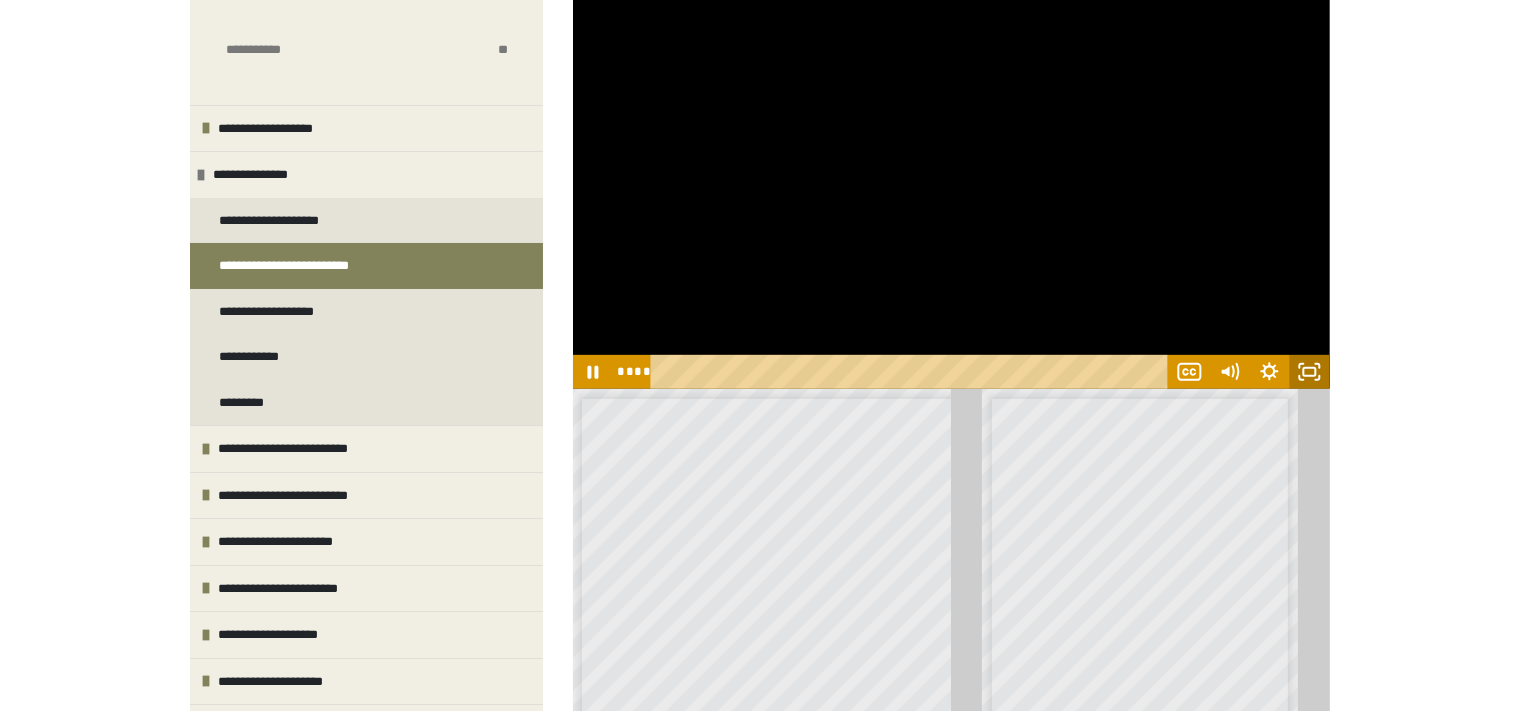click 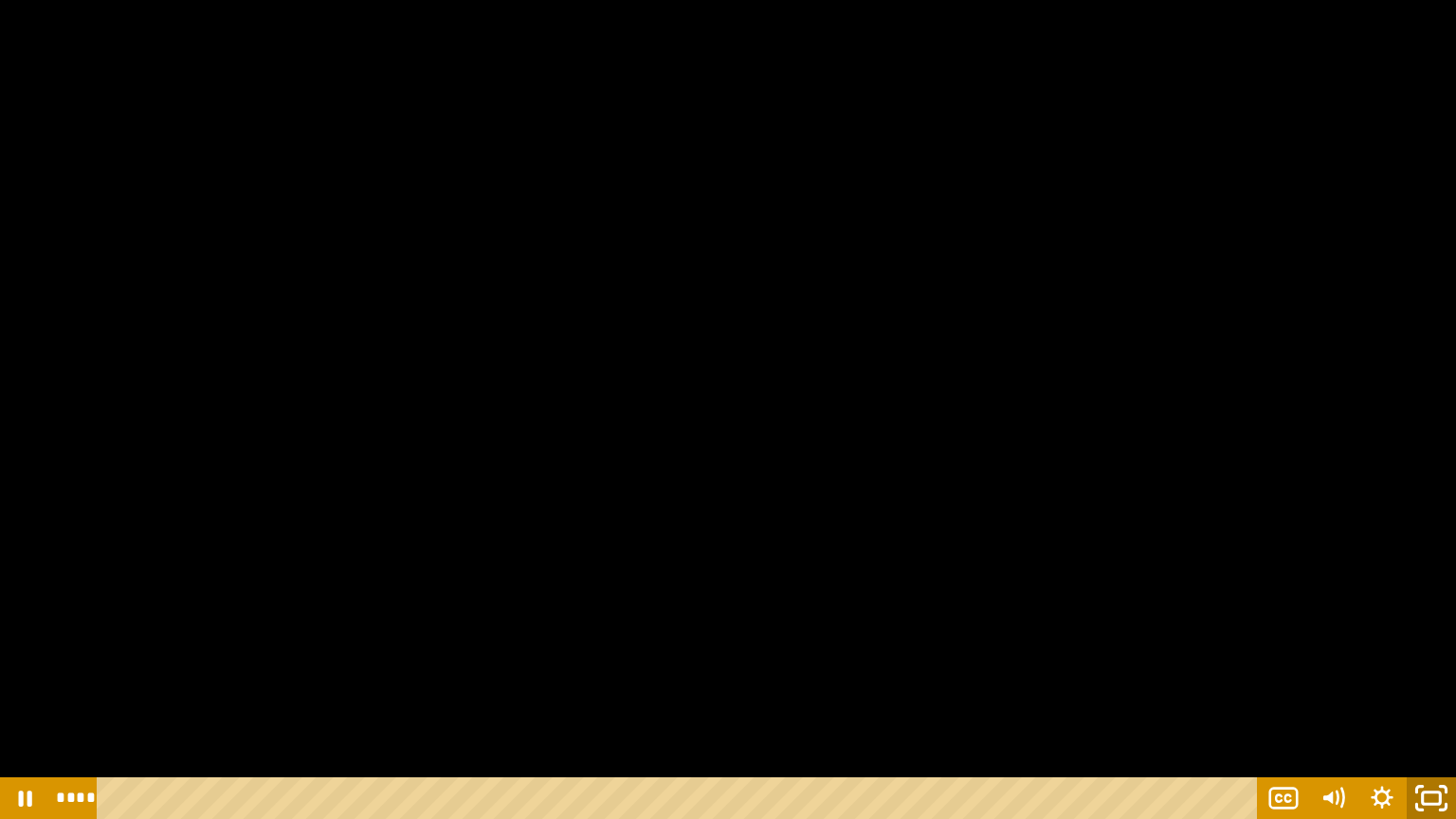 click 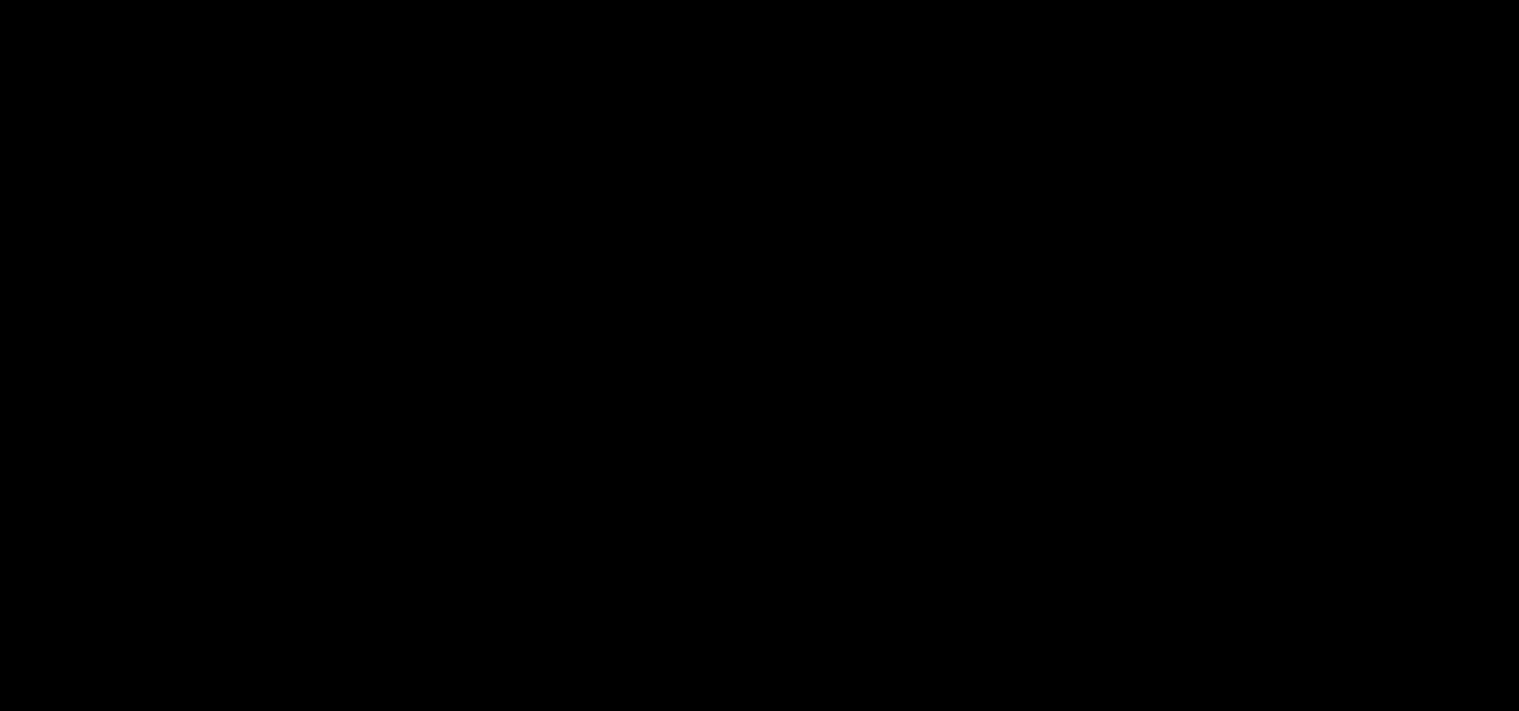 scroll, scrollTop: 725, scrollLeft: 0, axis: vertical 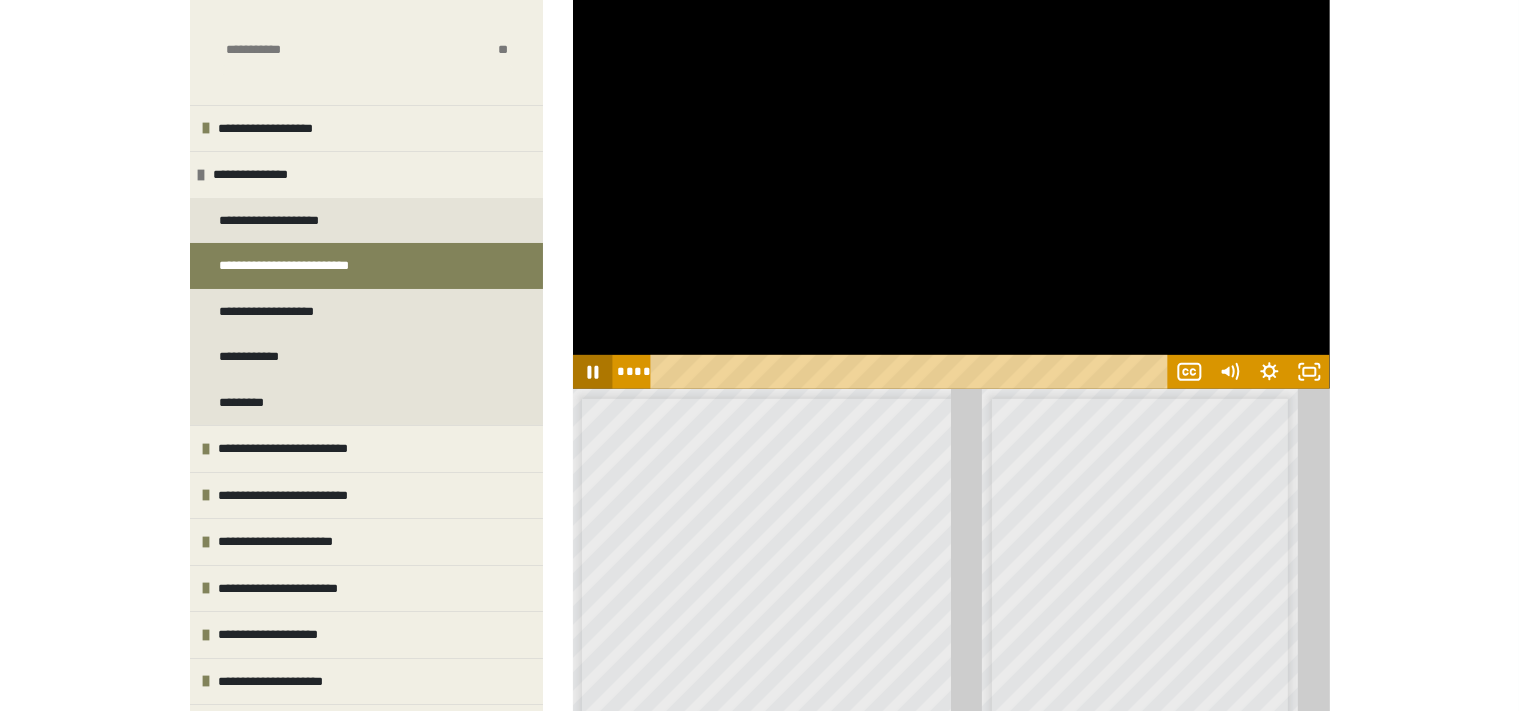 click 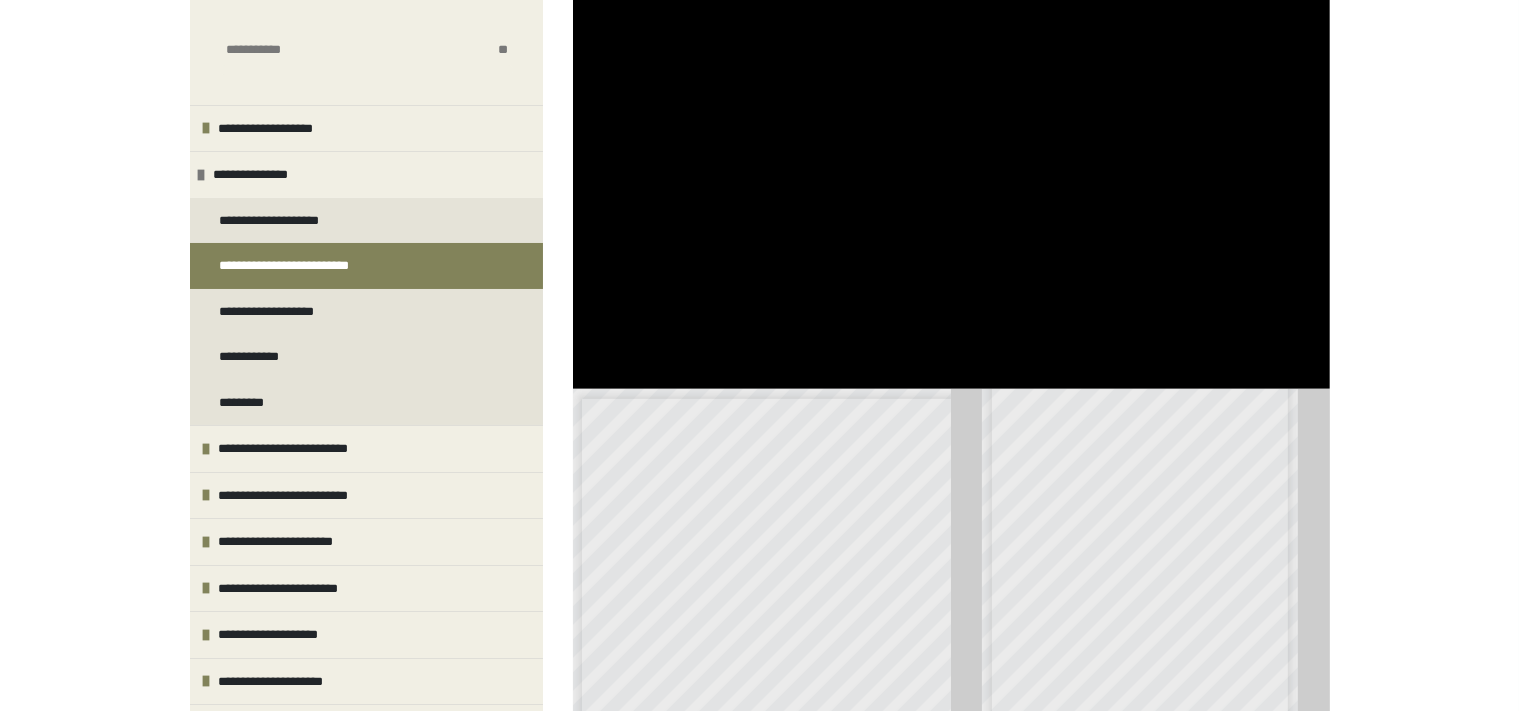 scroll, scrollTop: 26, scrollLeft: 0, axis: vertical 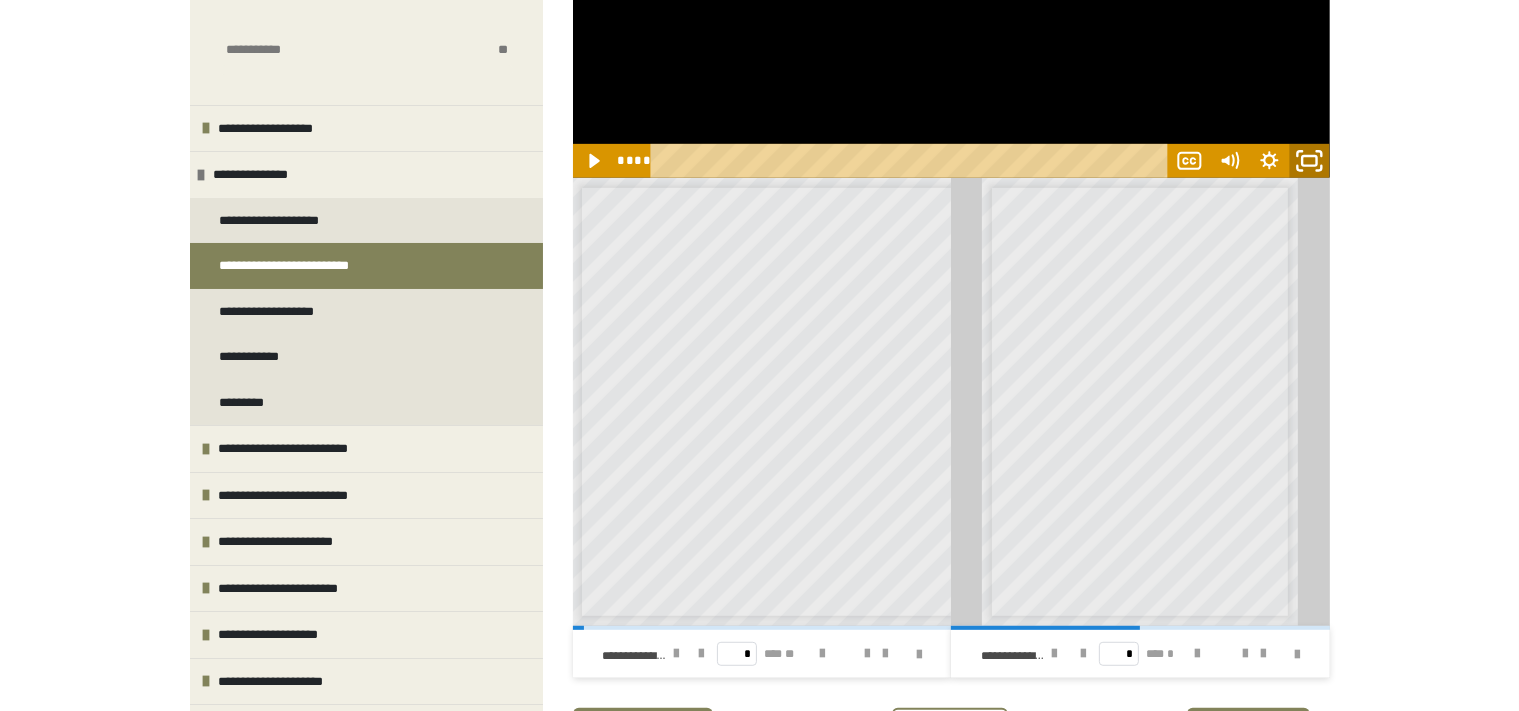click 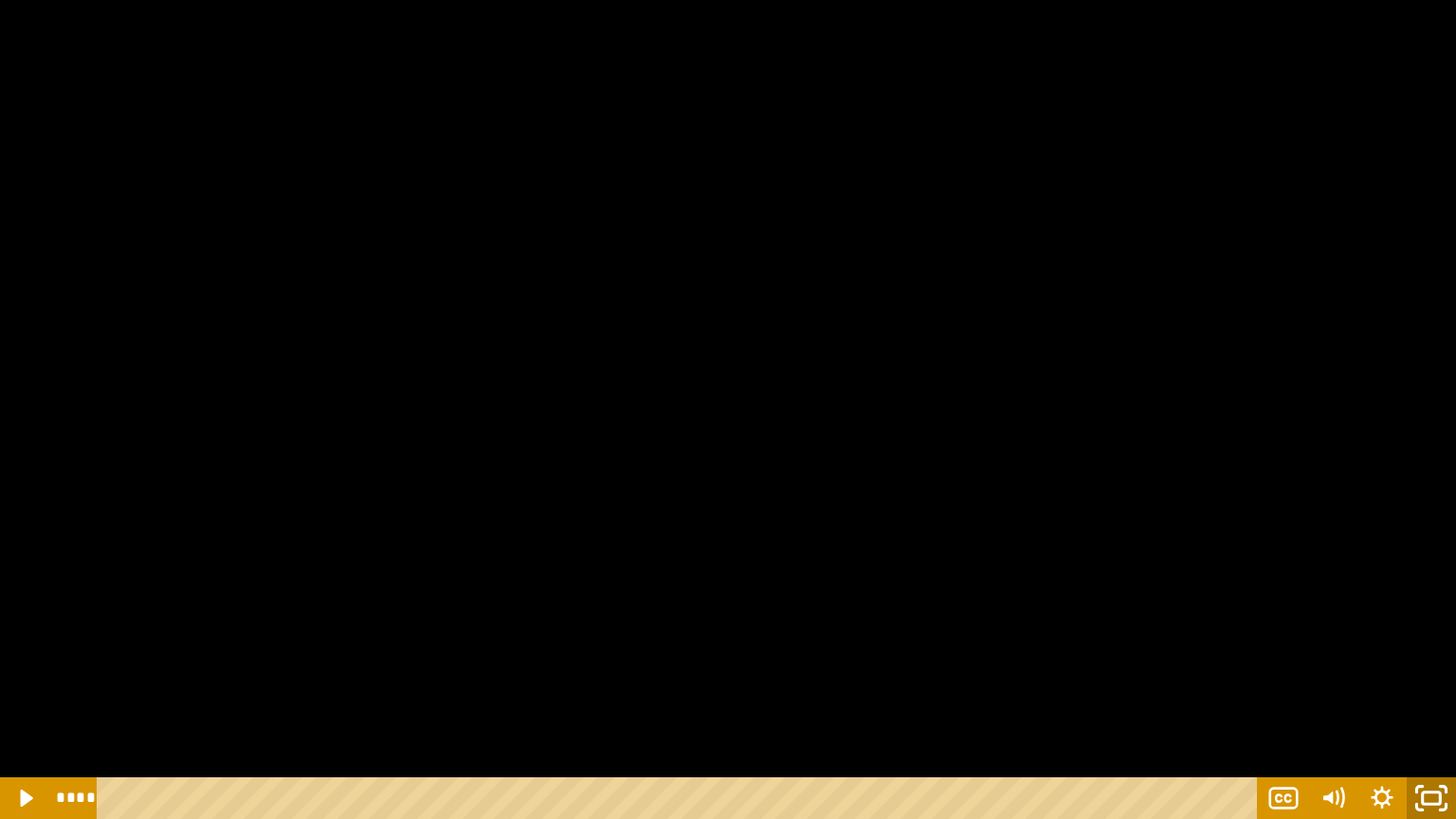 click 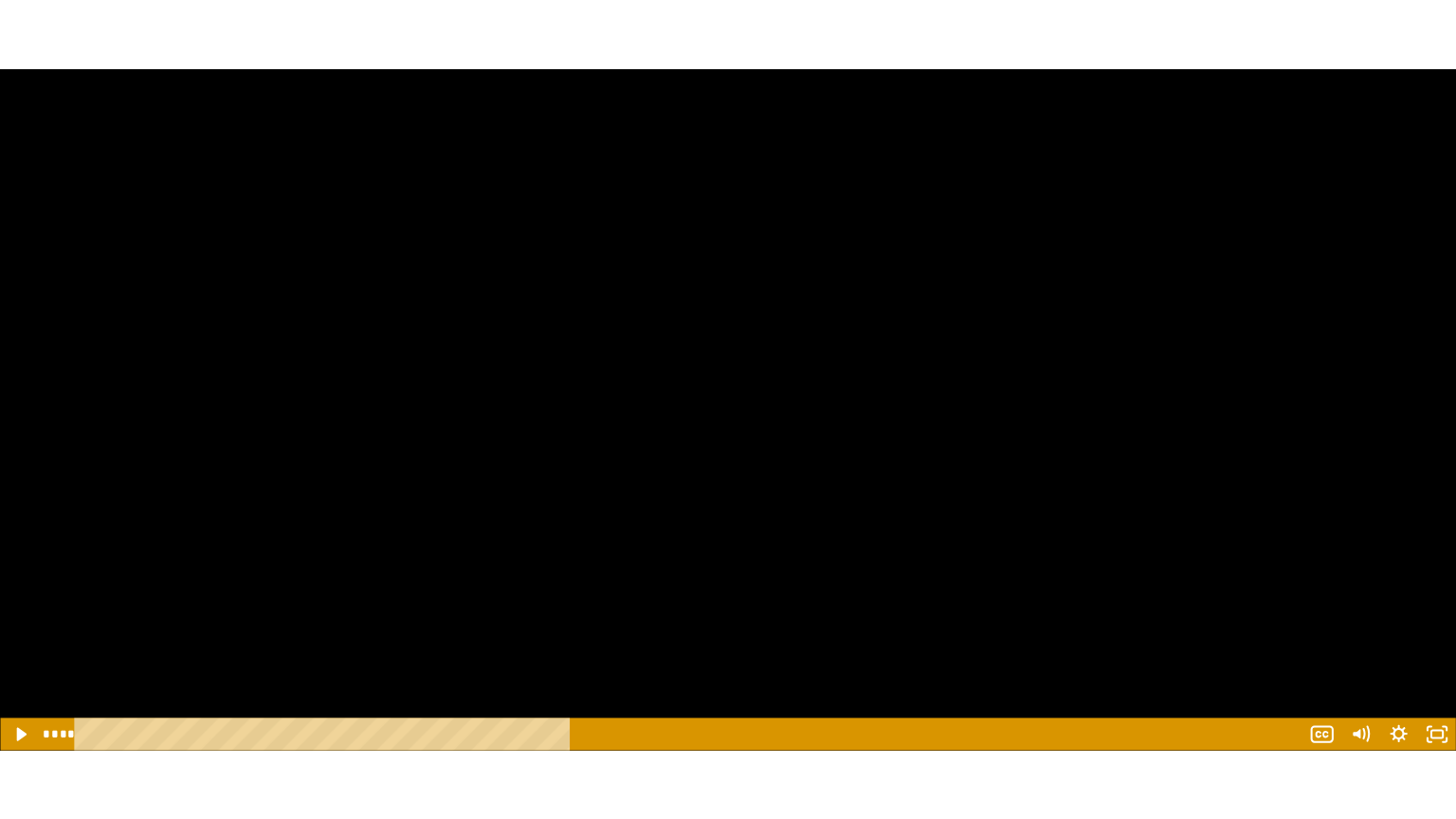 scroll, scrollTop: 887, scrollLeft: 0, axis: vertical 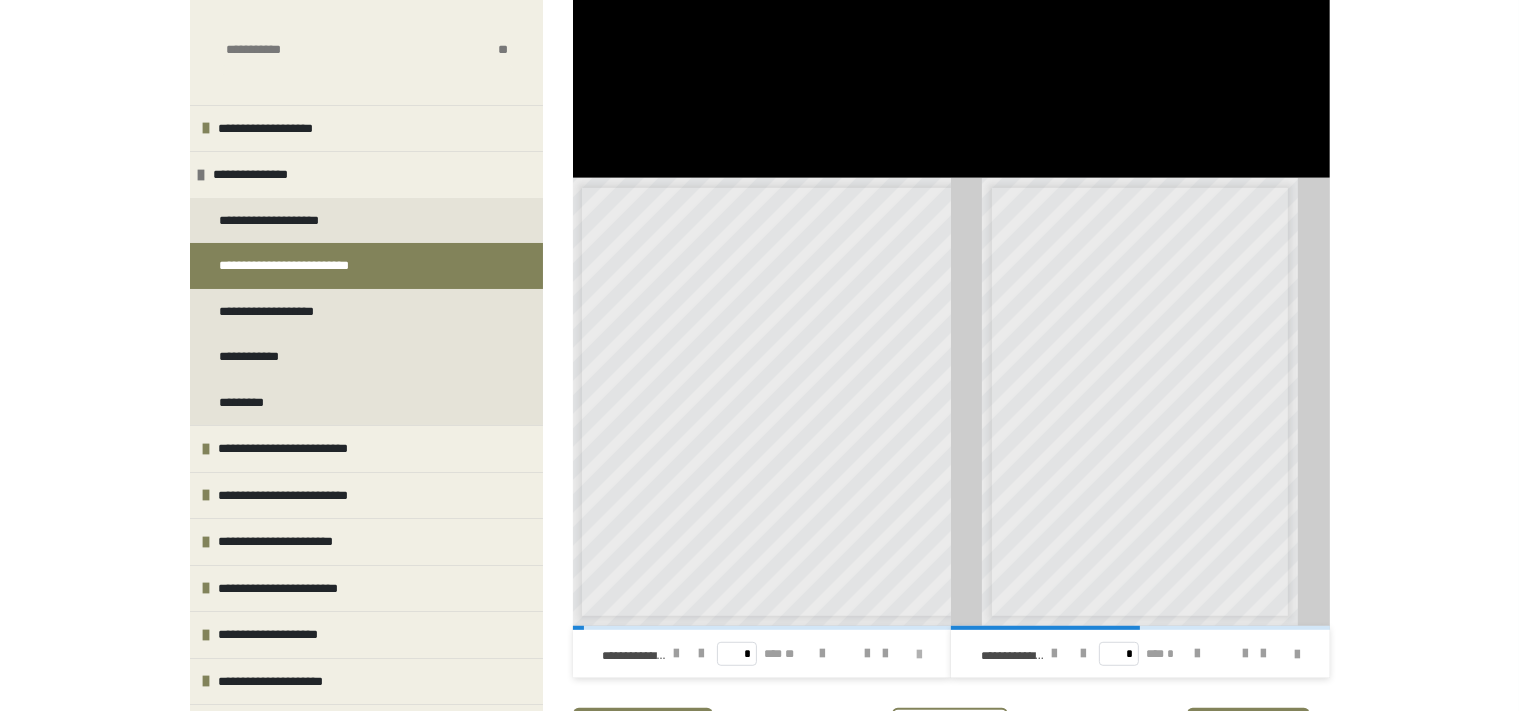 click at bounding box center [919, 655] 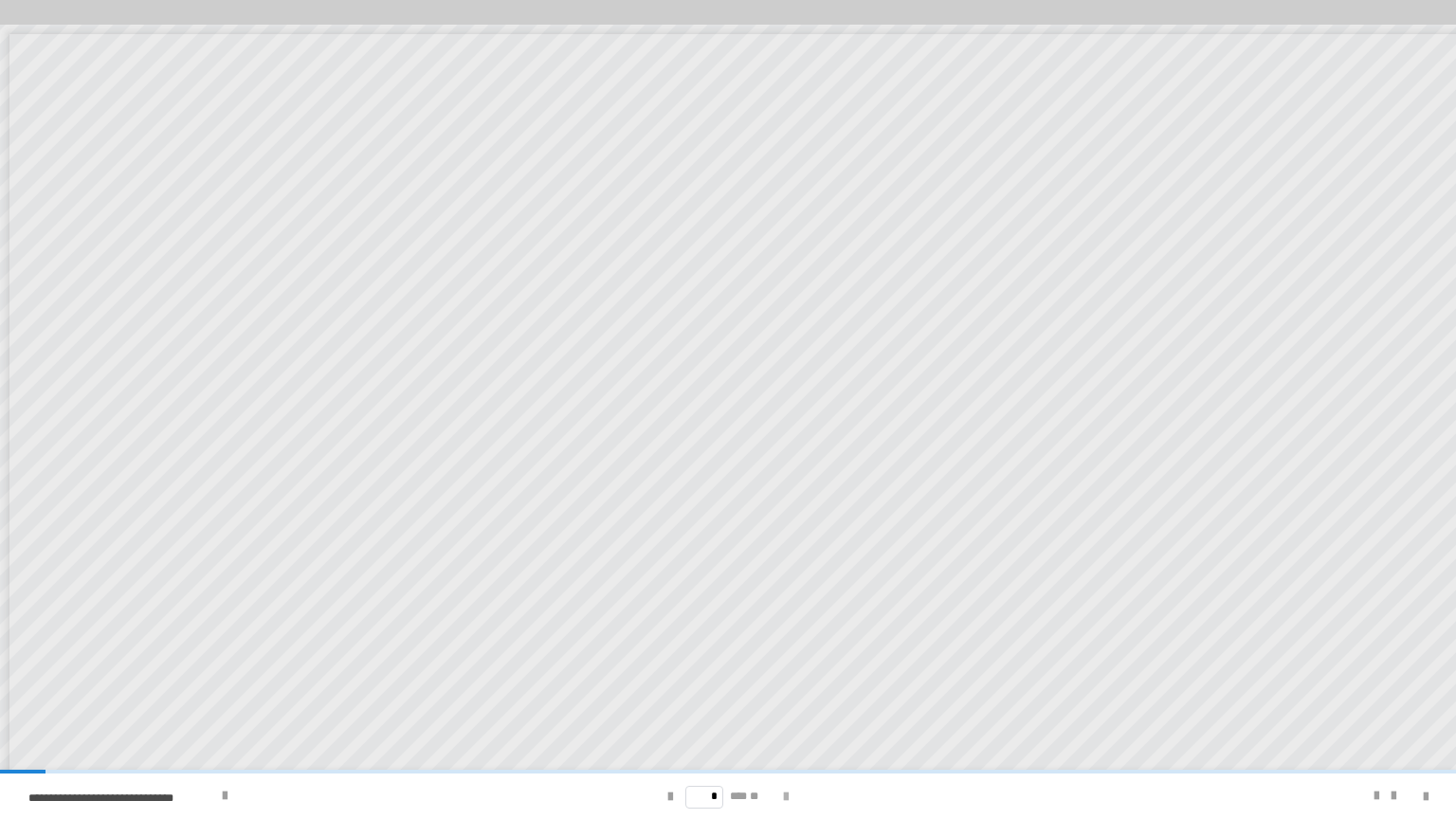 click at bounding box center [786, 797] 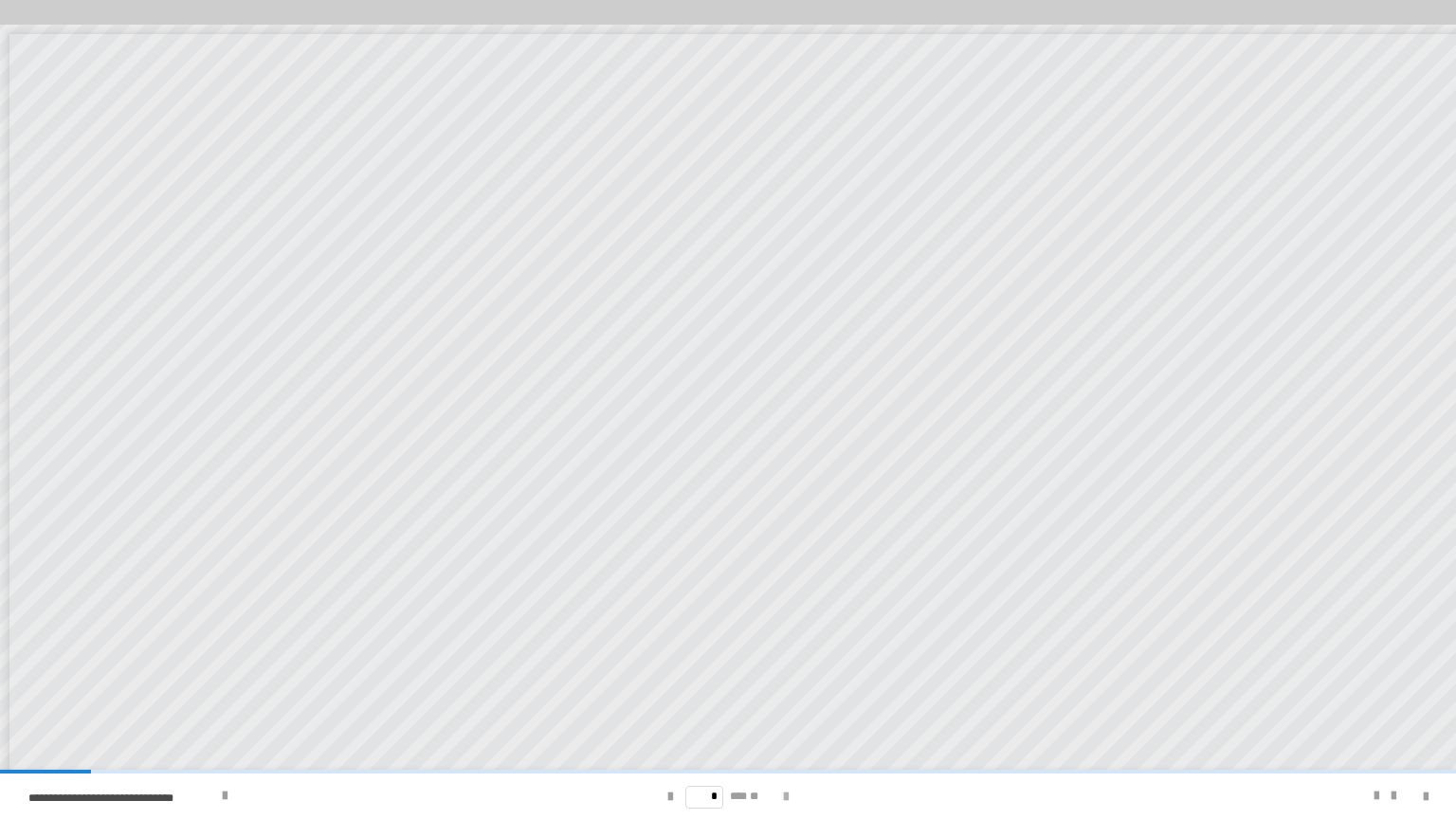 click at bounding box center (786, 797) 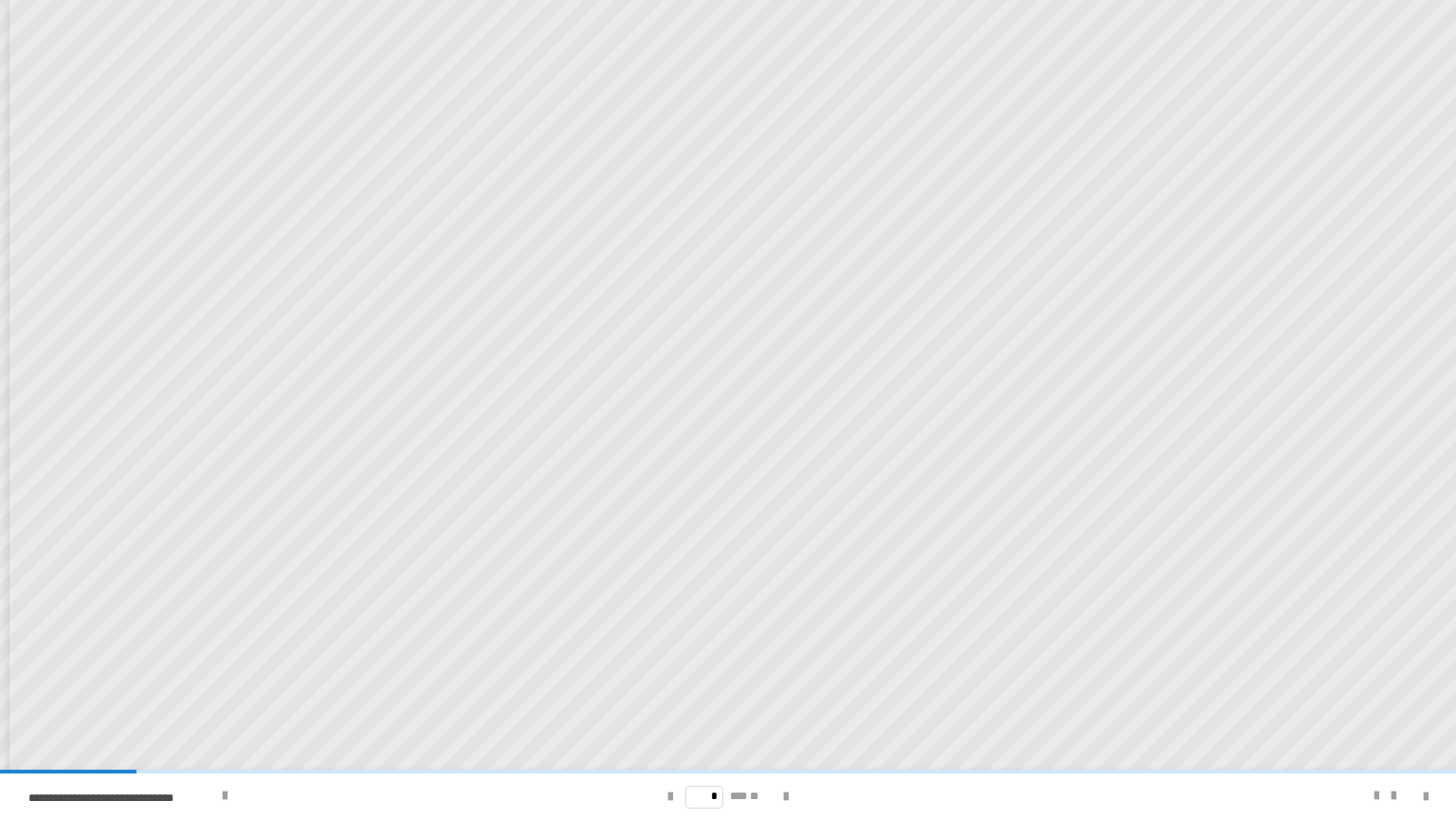 scroll, scrollTop: 63, scrollLeft: 0, axis: vertical 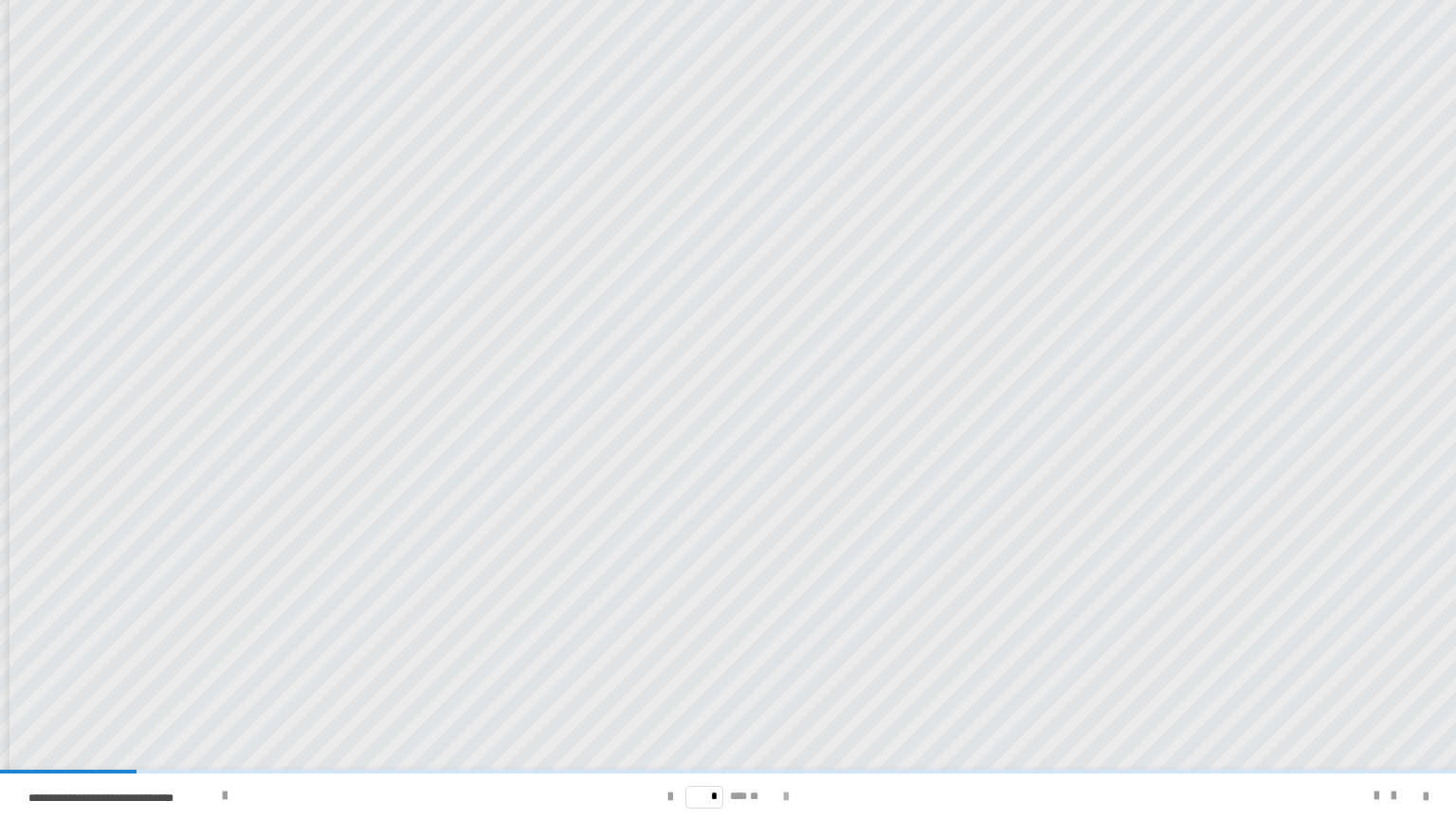click at bounding box center [786, 797] 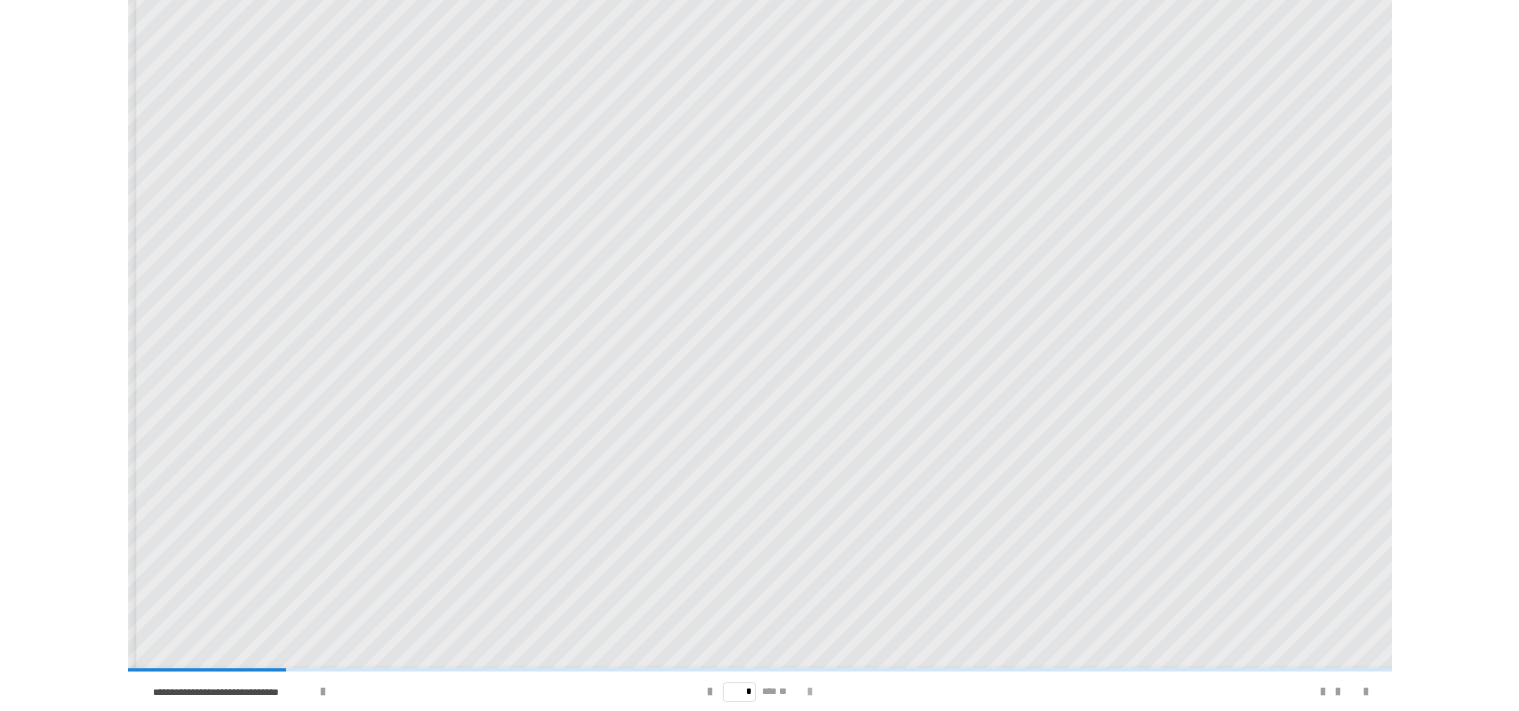 scroll, scrollTop: 0, scrollLeft: 0, axis: both 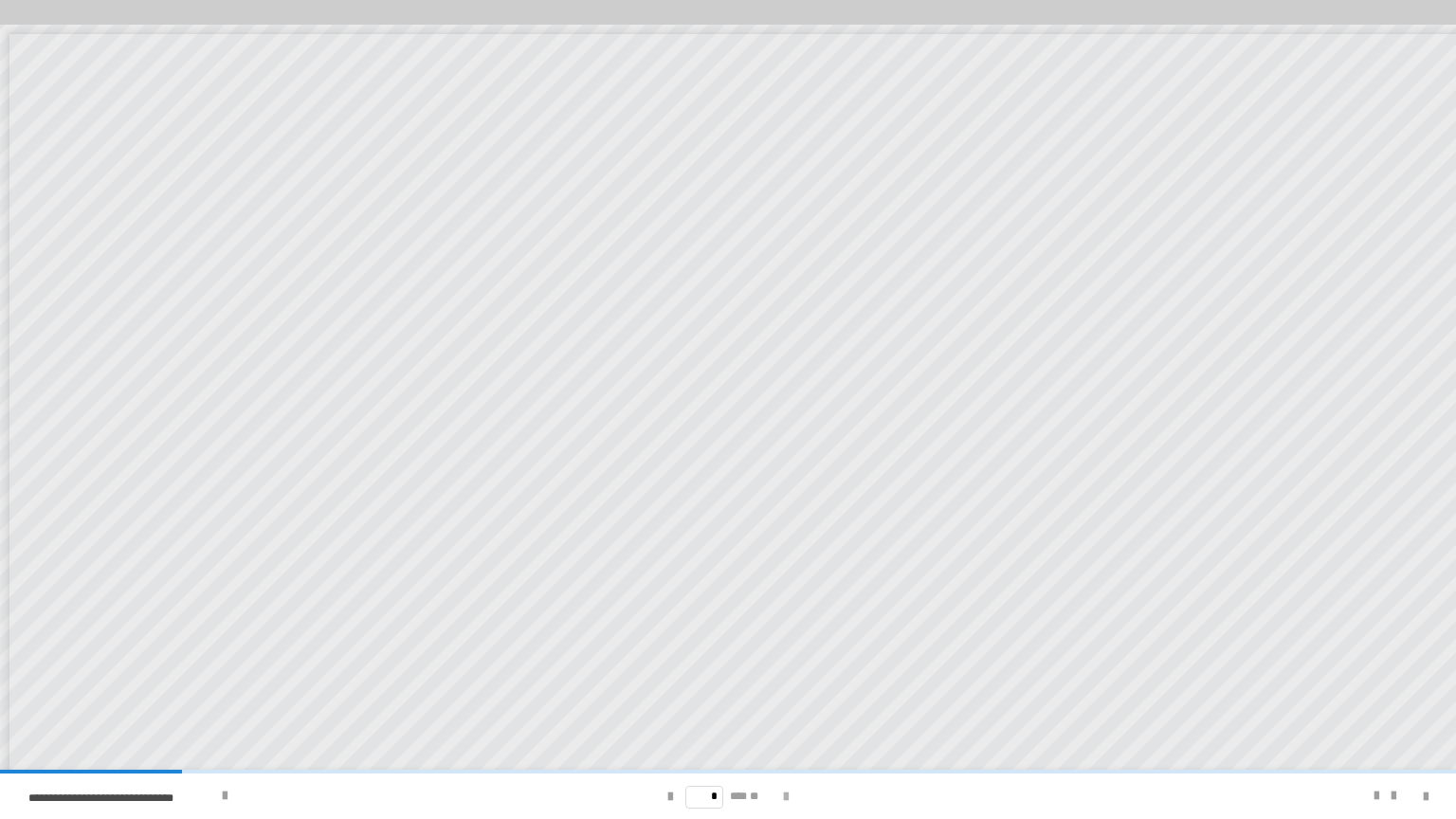 click at bounding box center [786, 797] 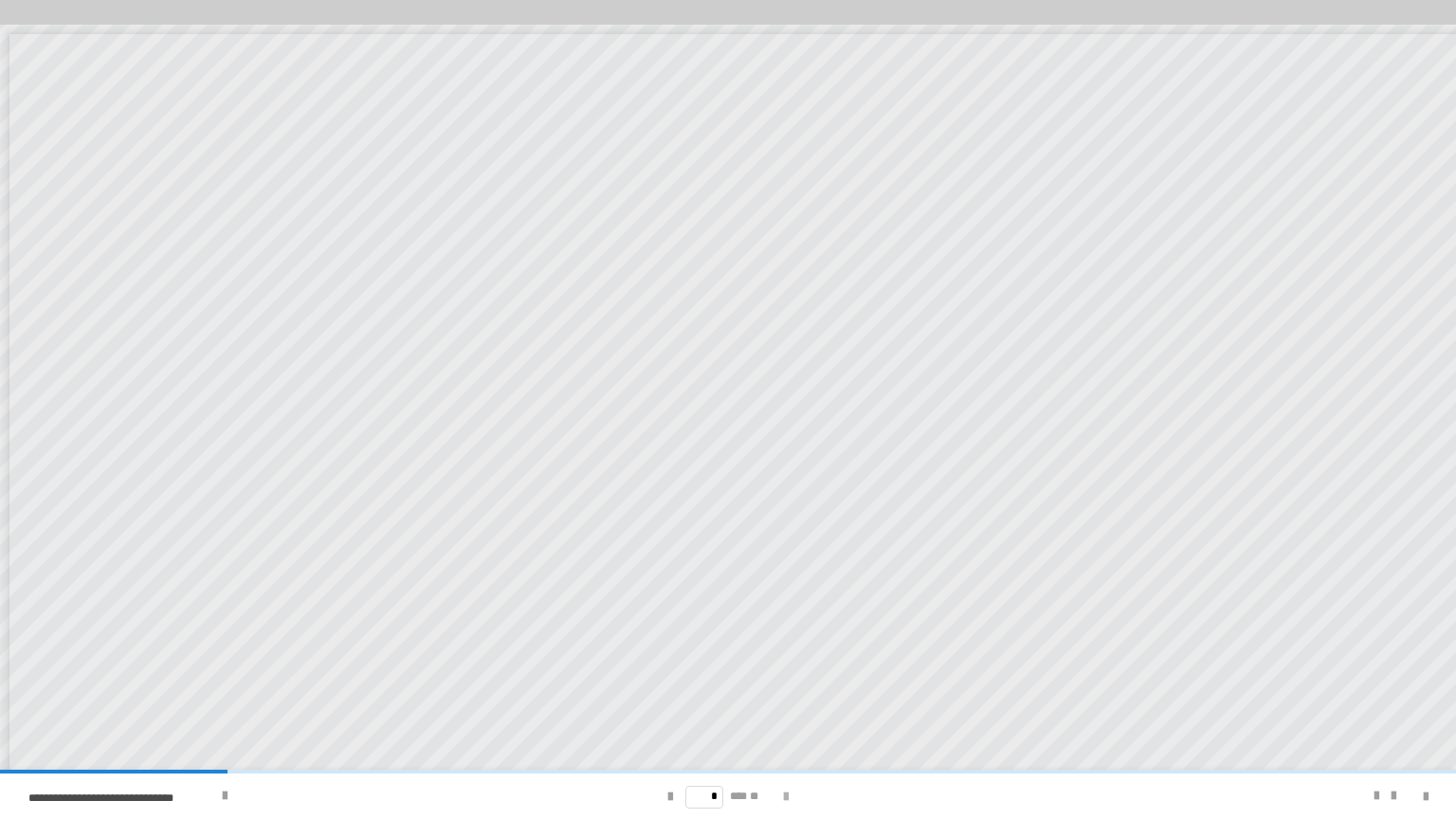 click at bounding box center (786, 797) 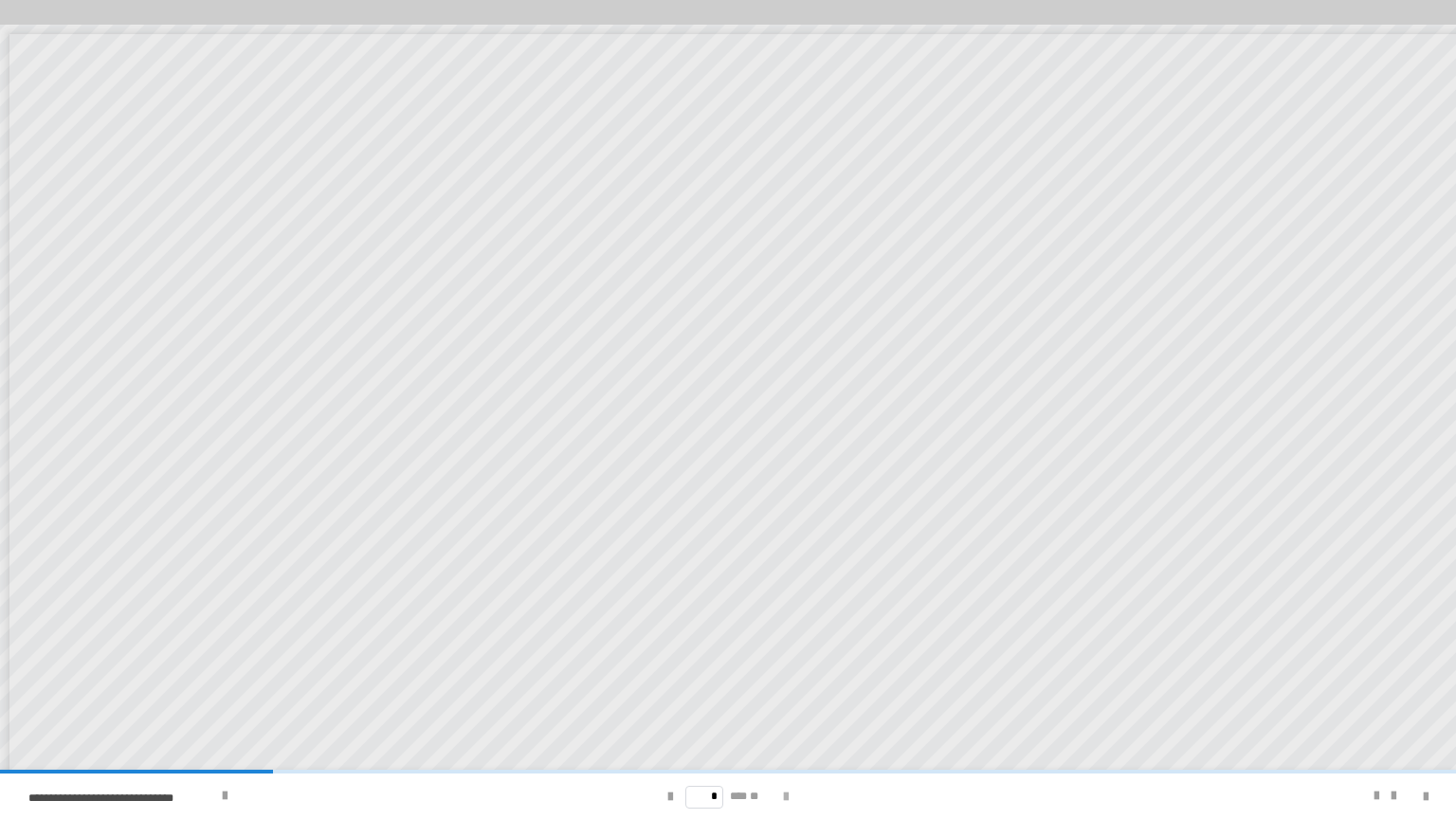 click at bounding box center (786, 797) 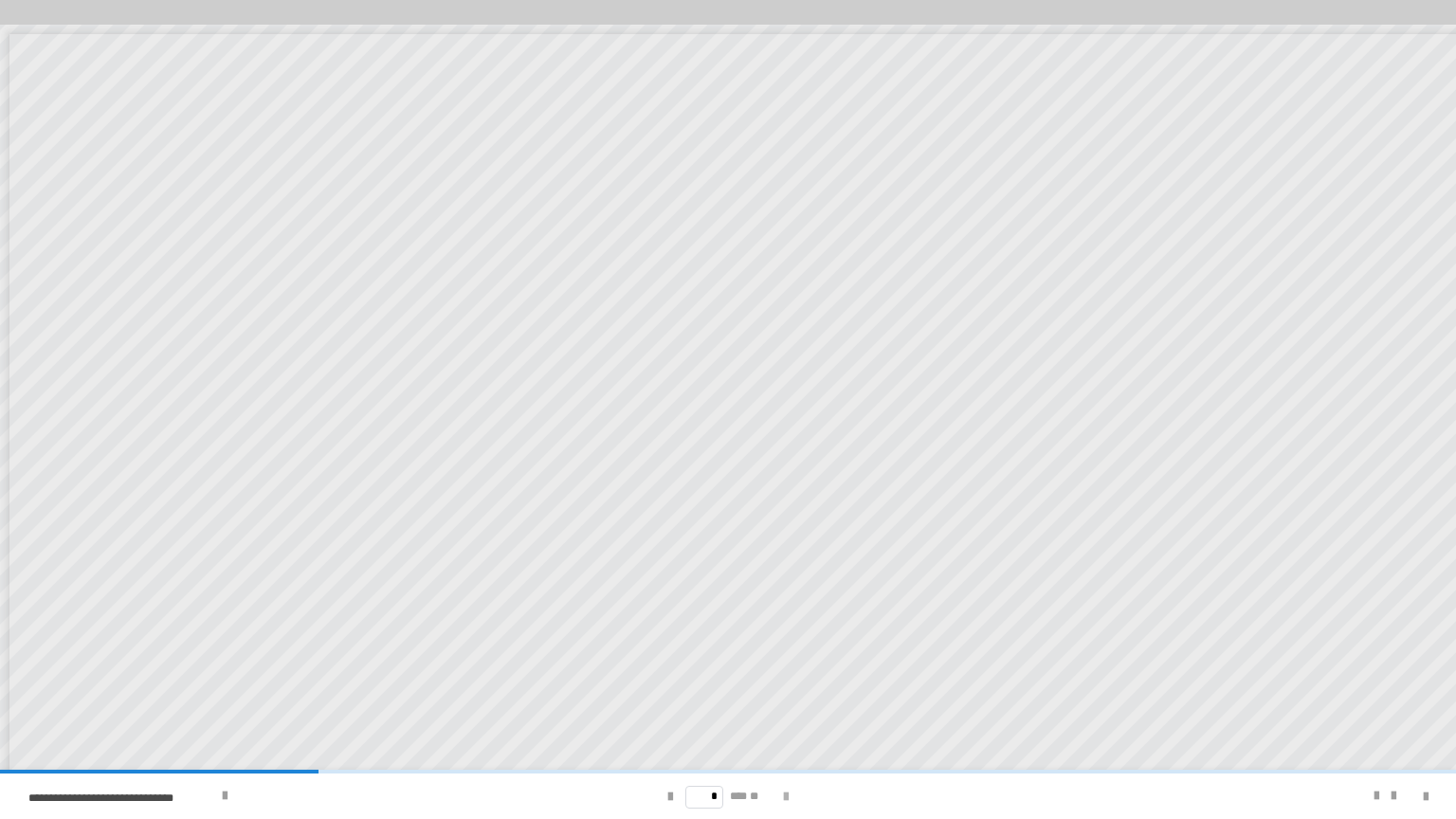 click at bounding box center [786, 797] 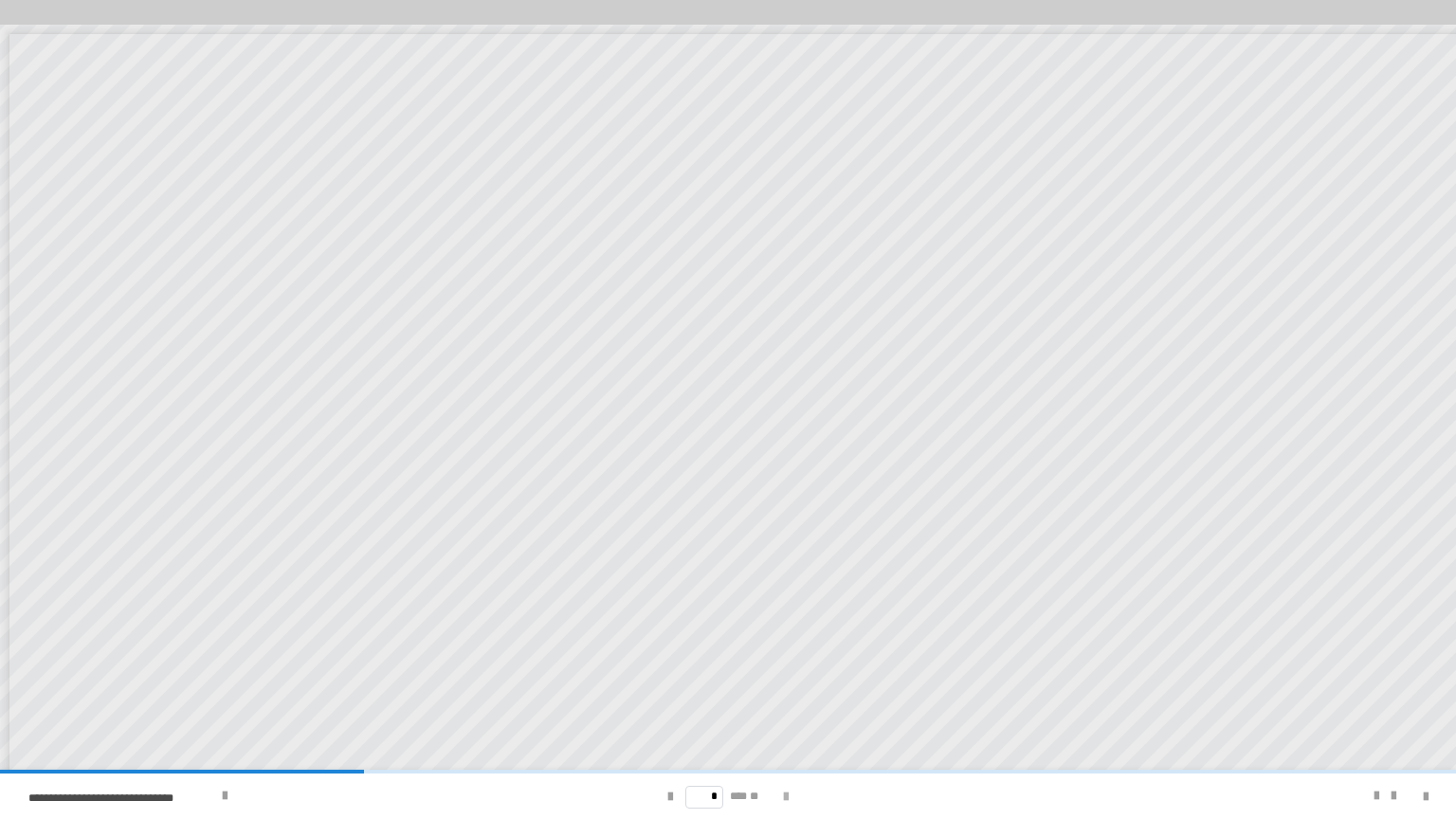 click at bounding box center [786, 797] 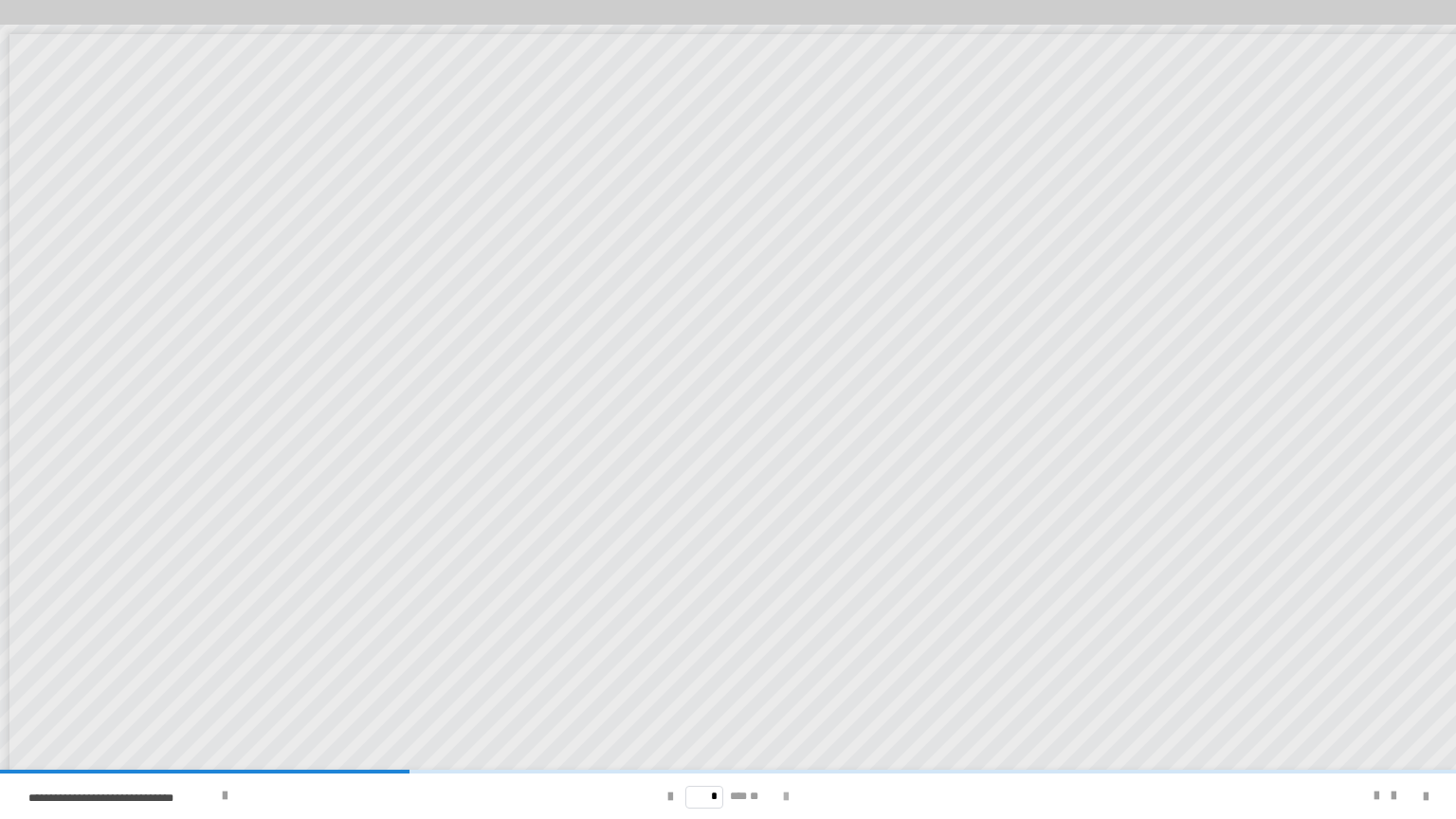 click at bounding box center [786, 797] 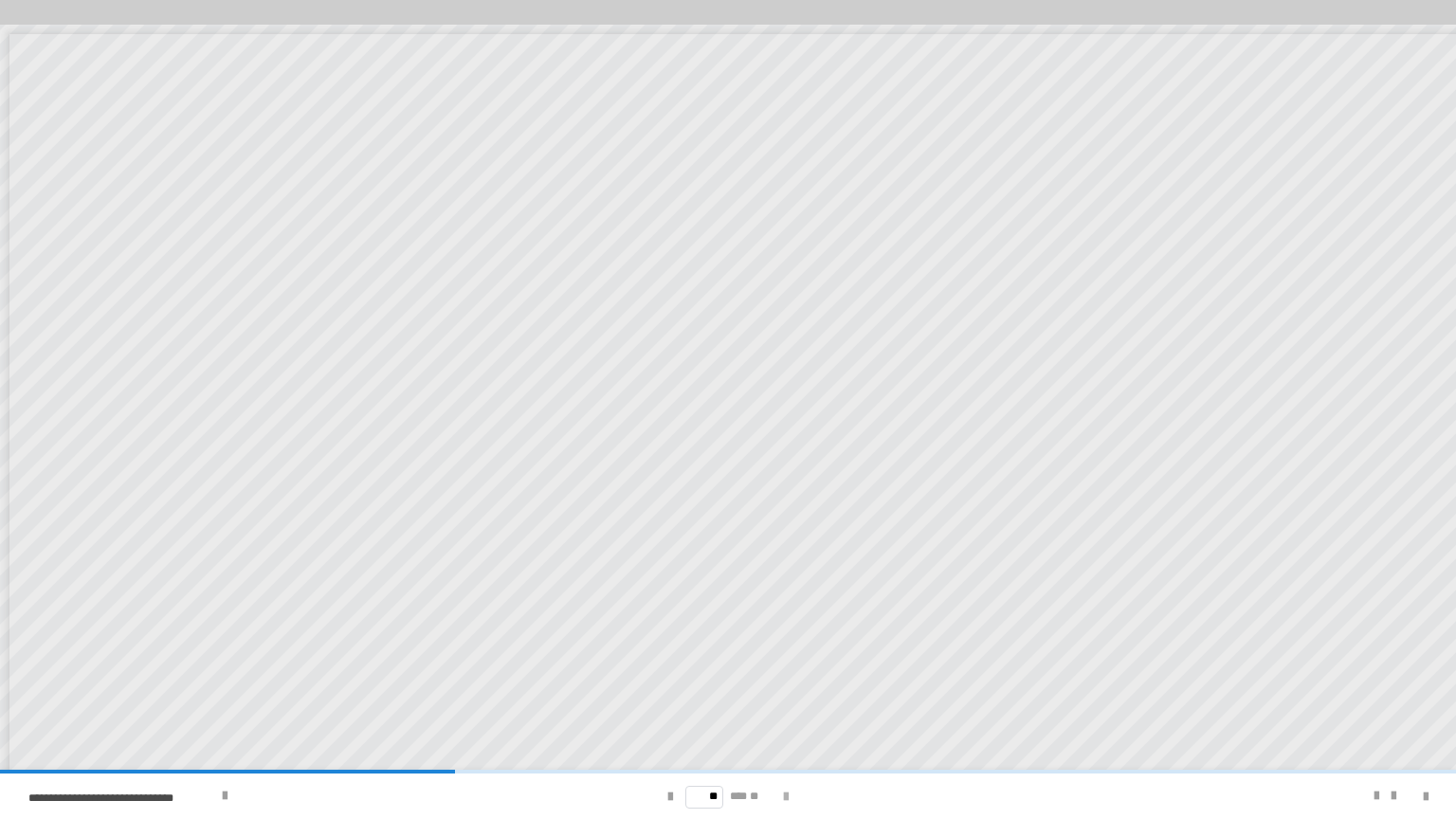 click at bounding box center (786, 797) 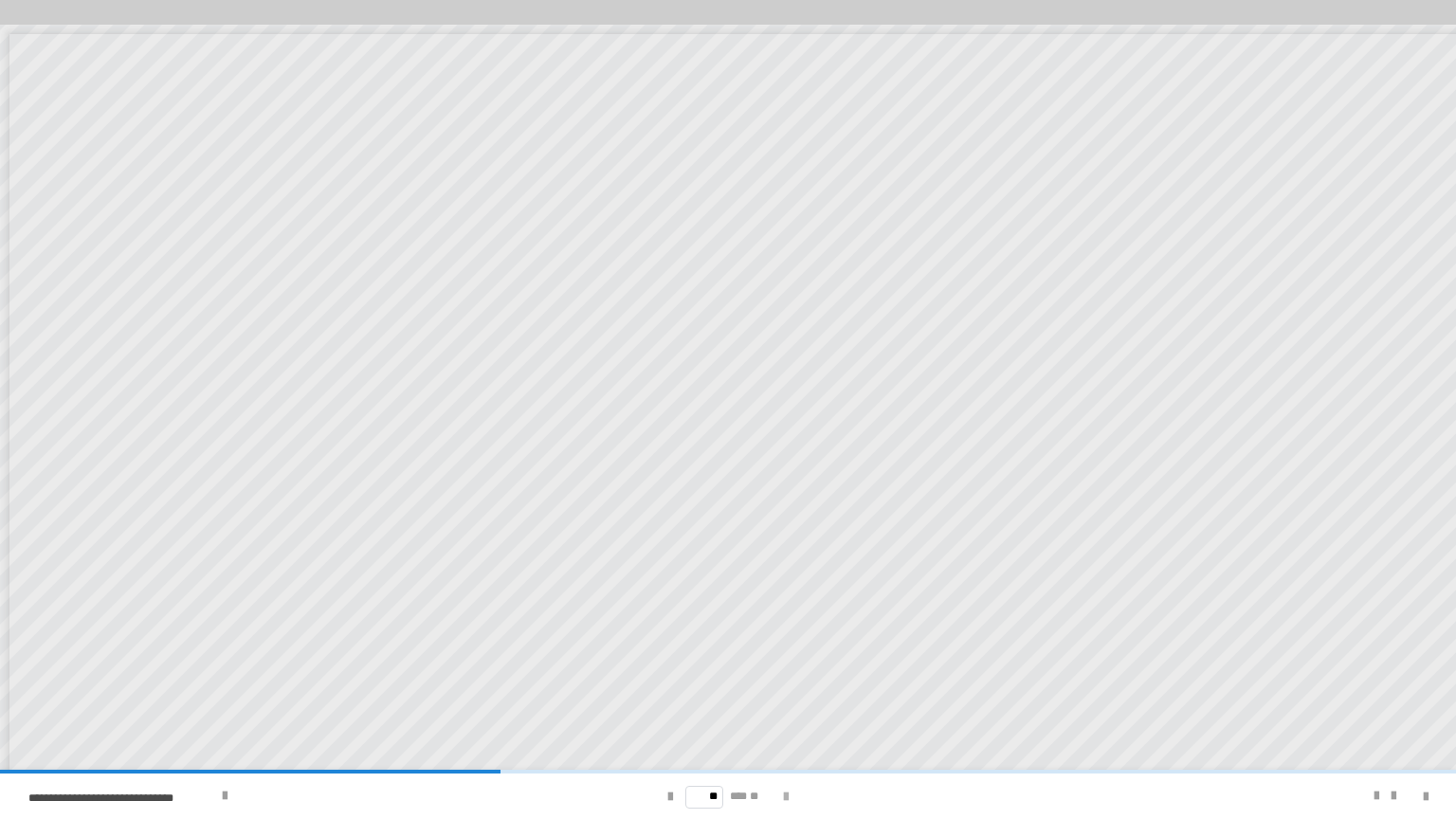 click at bounding box center (786, 797) 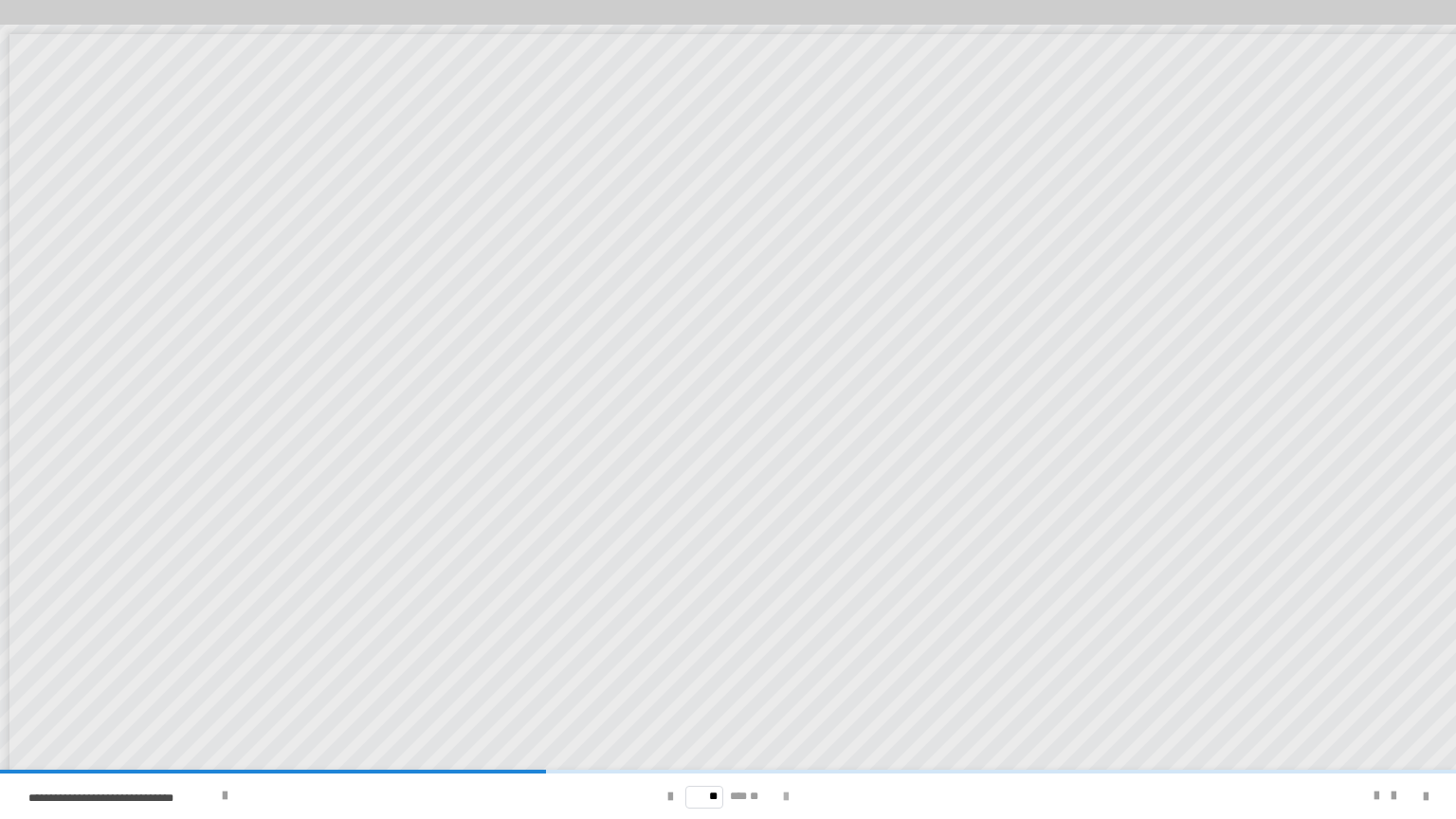 click at bounding box center [786, 797] 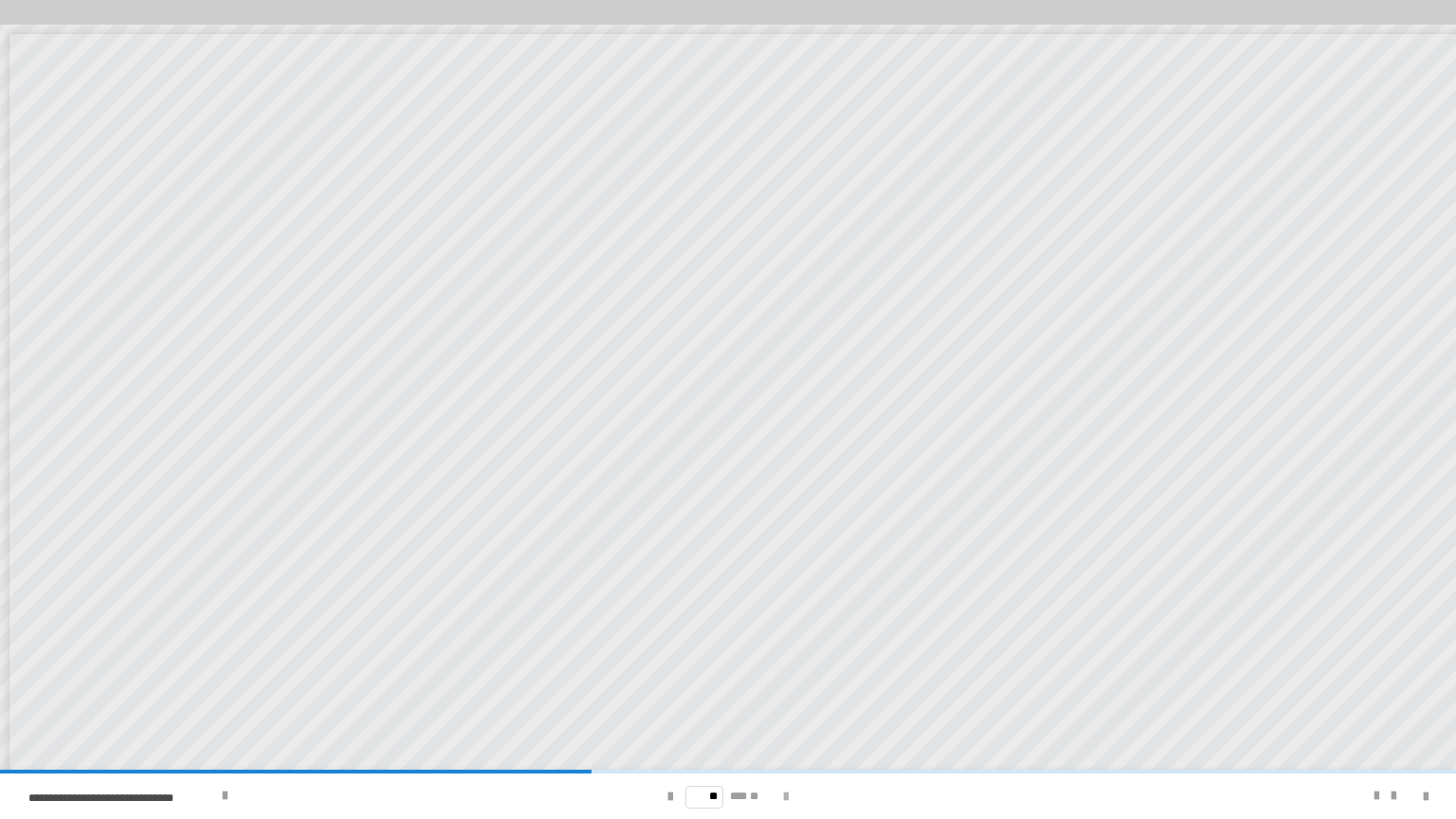 click at bounding box center (786, 797) 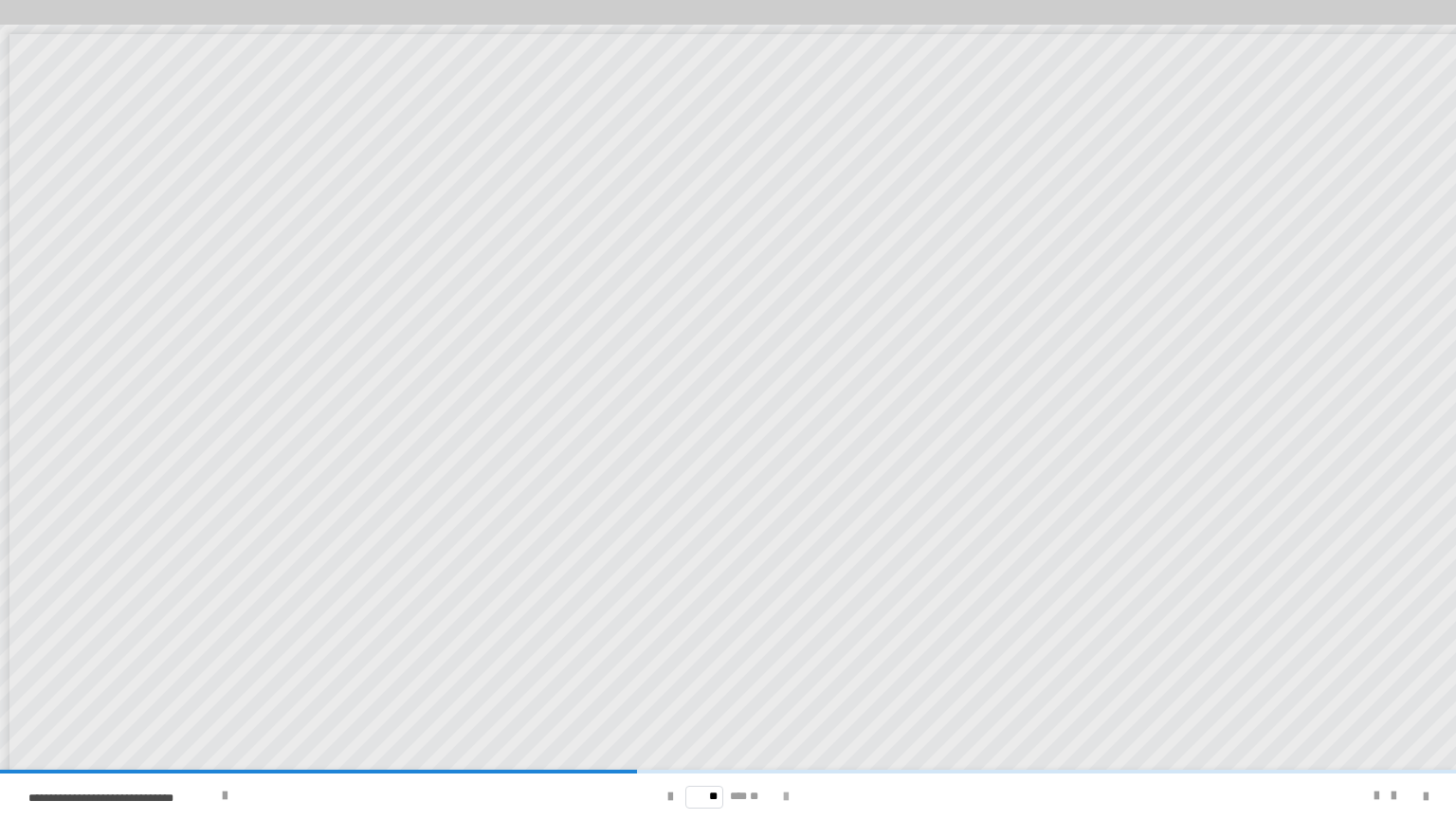 click at bounding box center (786, 797) 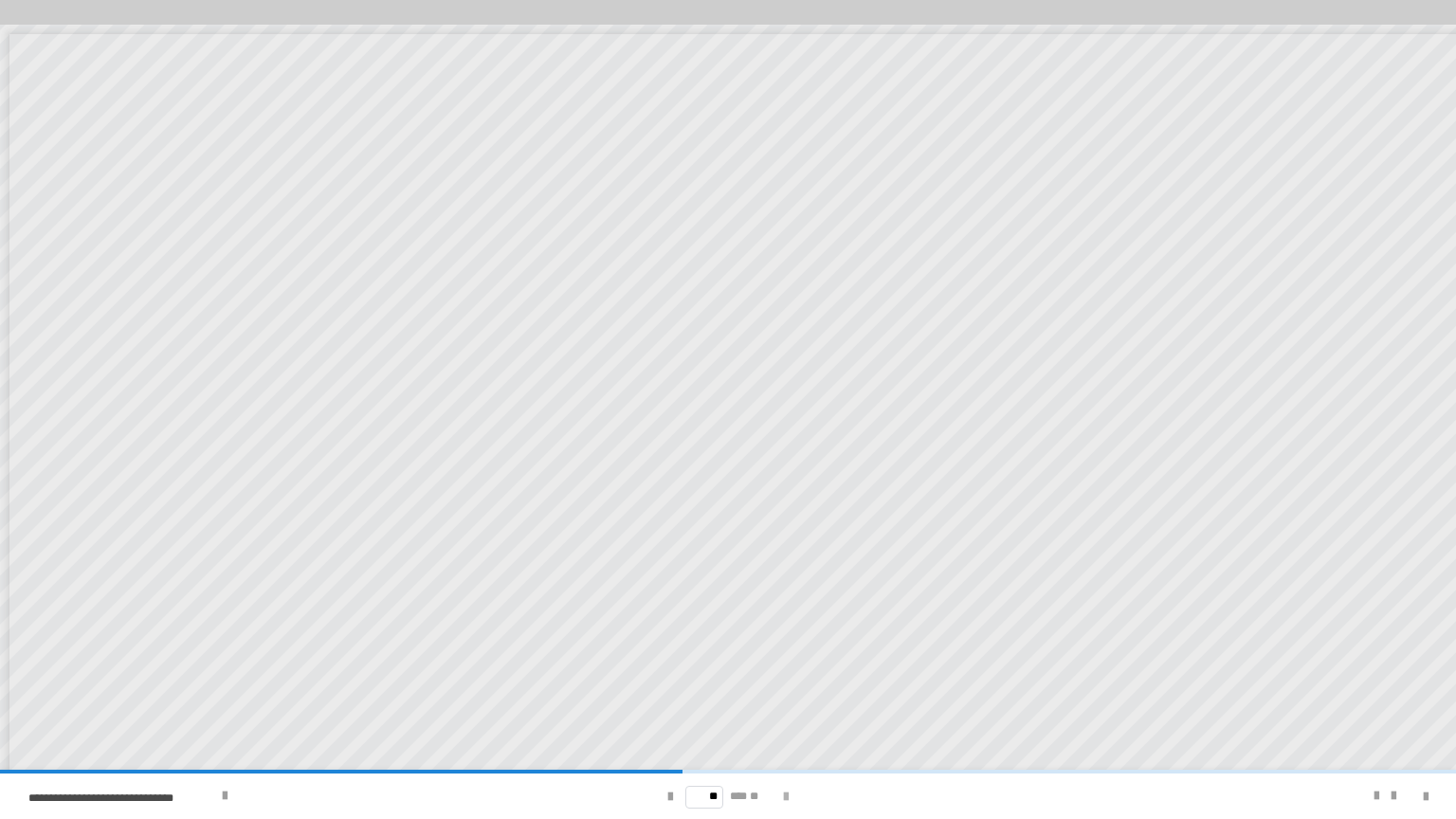 click at bounding box center (786, 797) 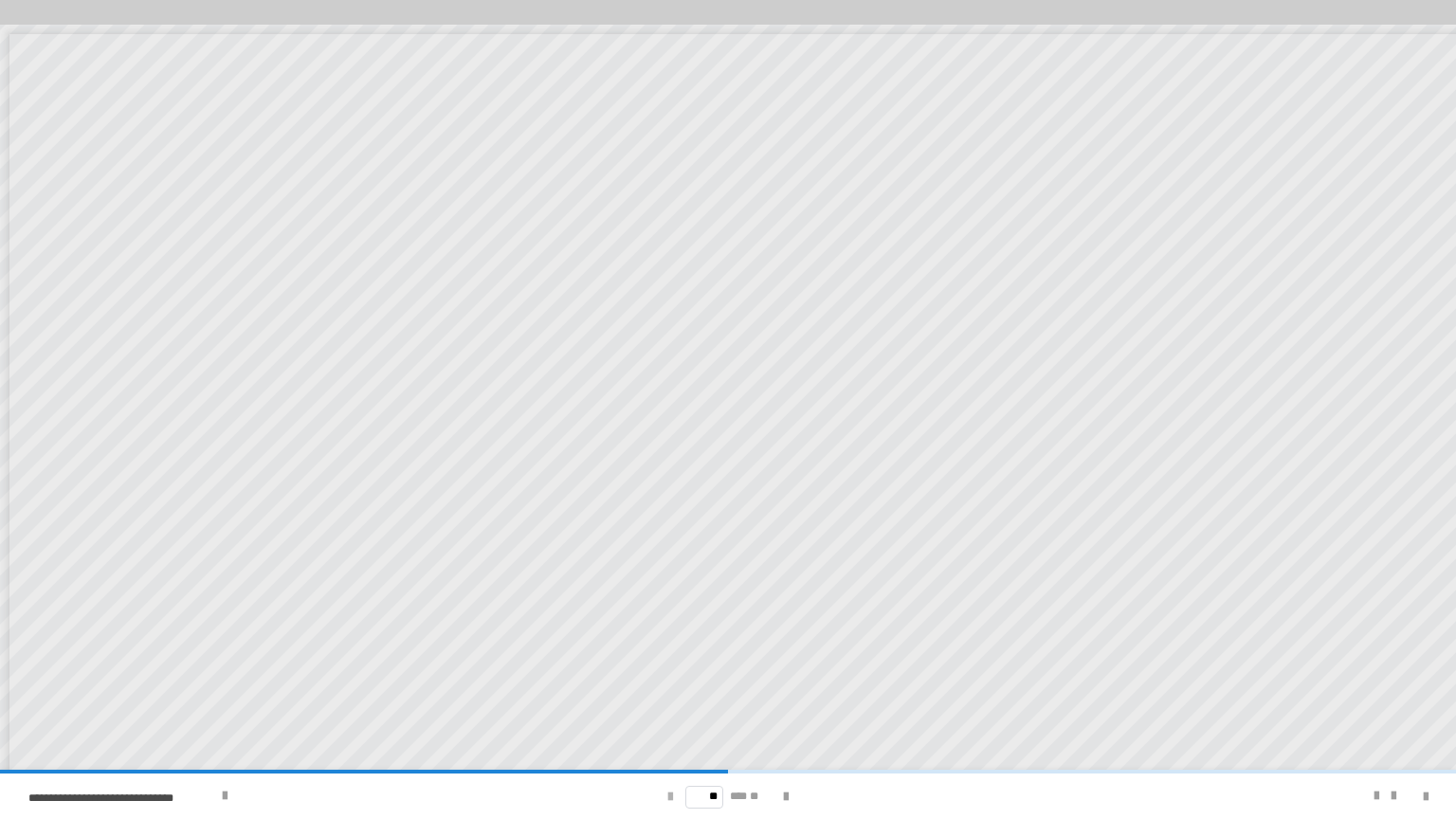 click at bounding box center (670, 797) 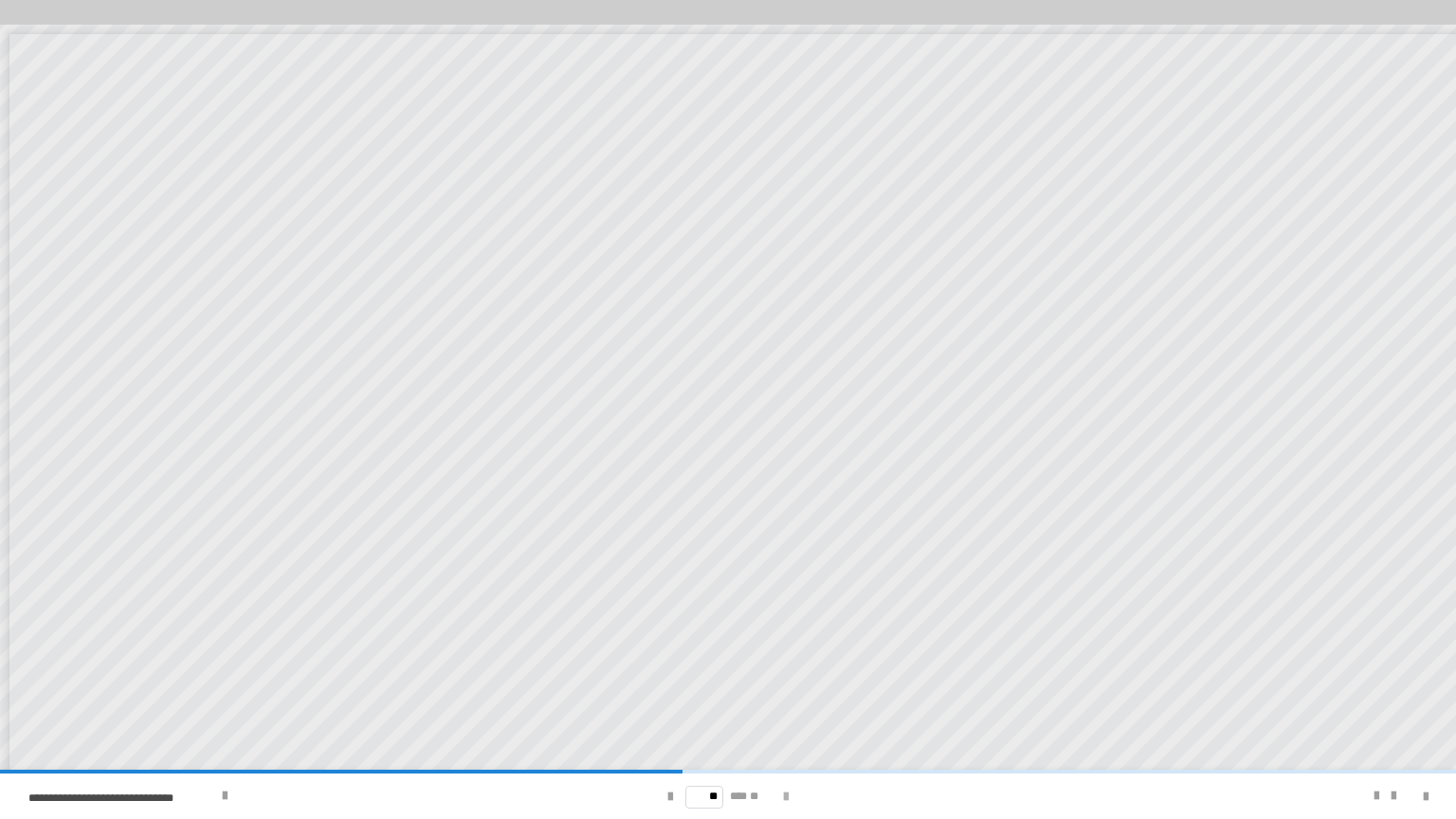 click at bounding box center [786, 797] 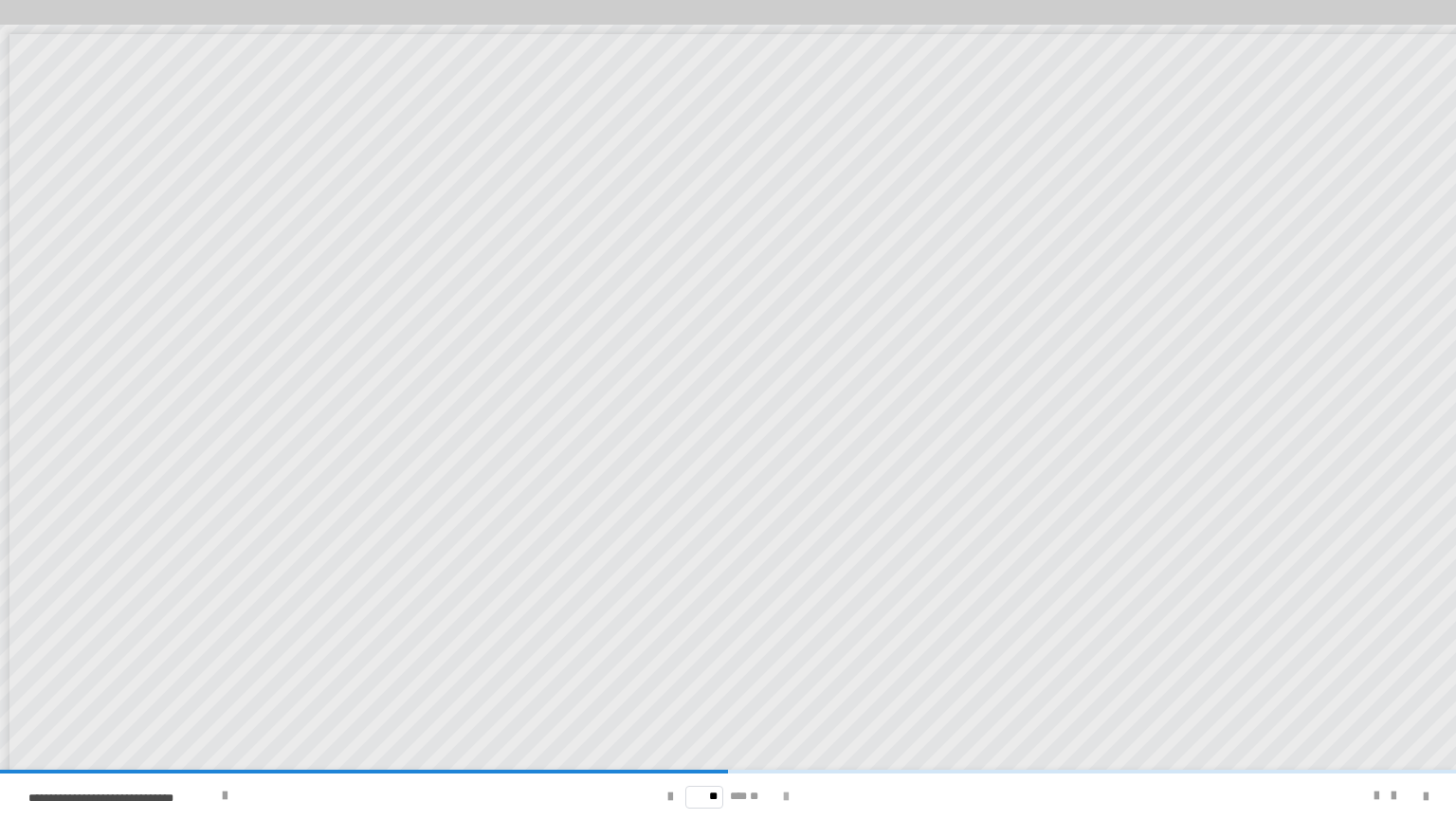 click at bounding box center (786, 797) 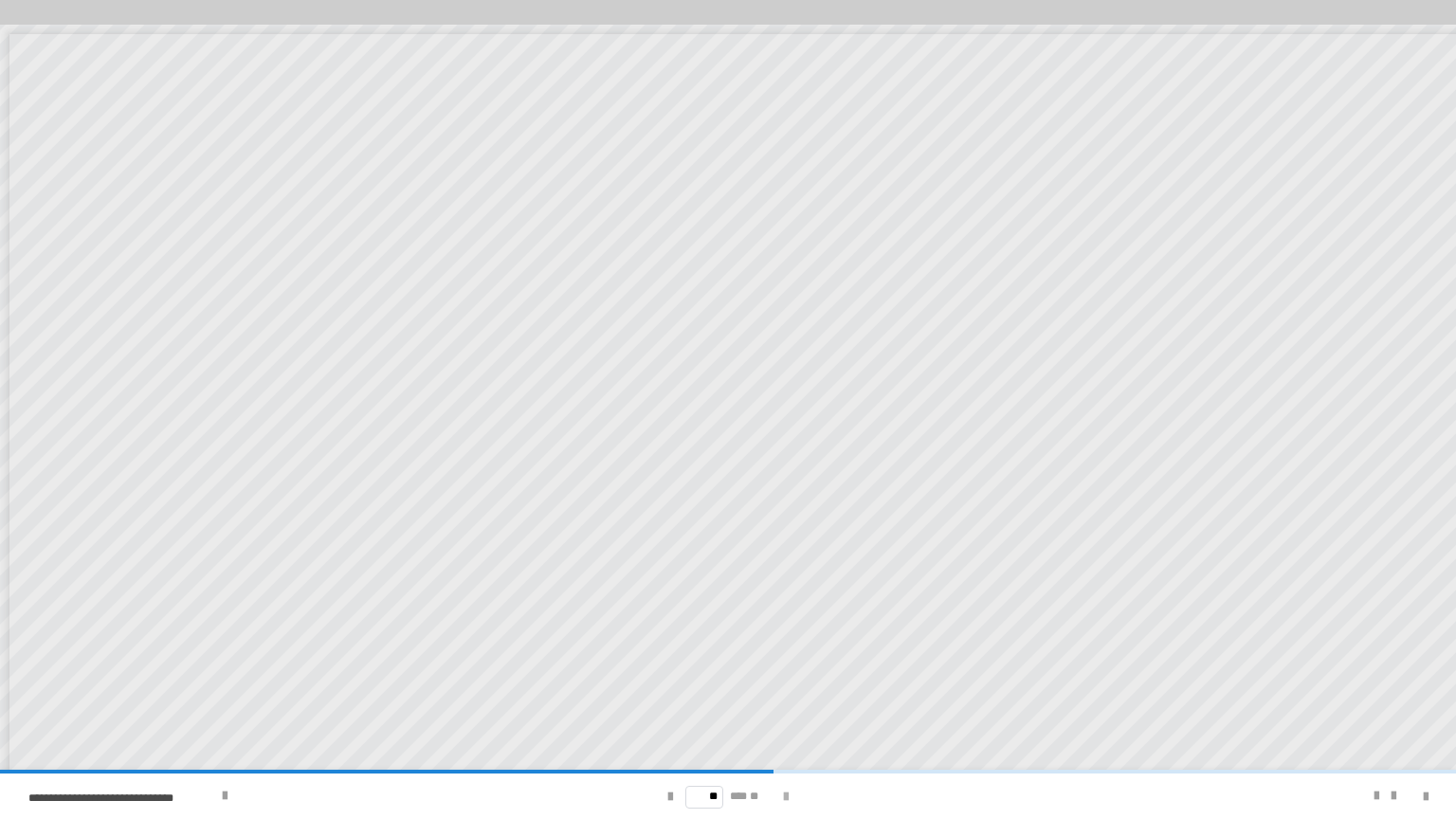 click at bounding box center (786, 797) 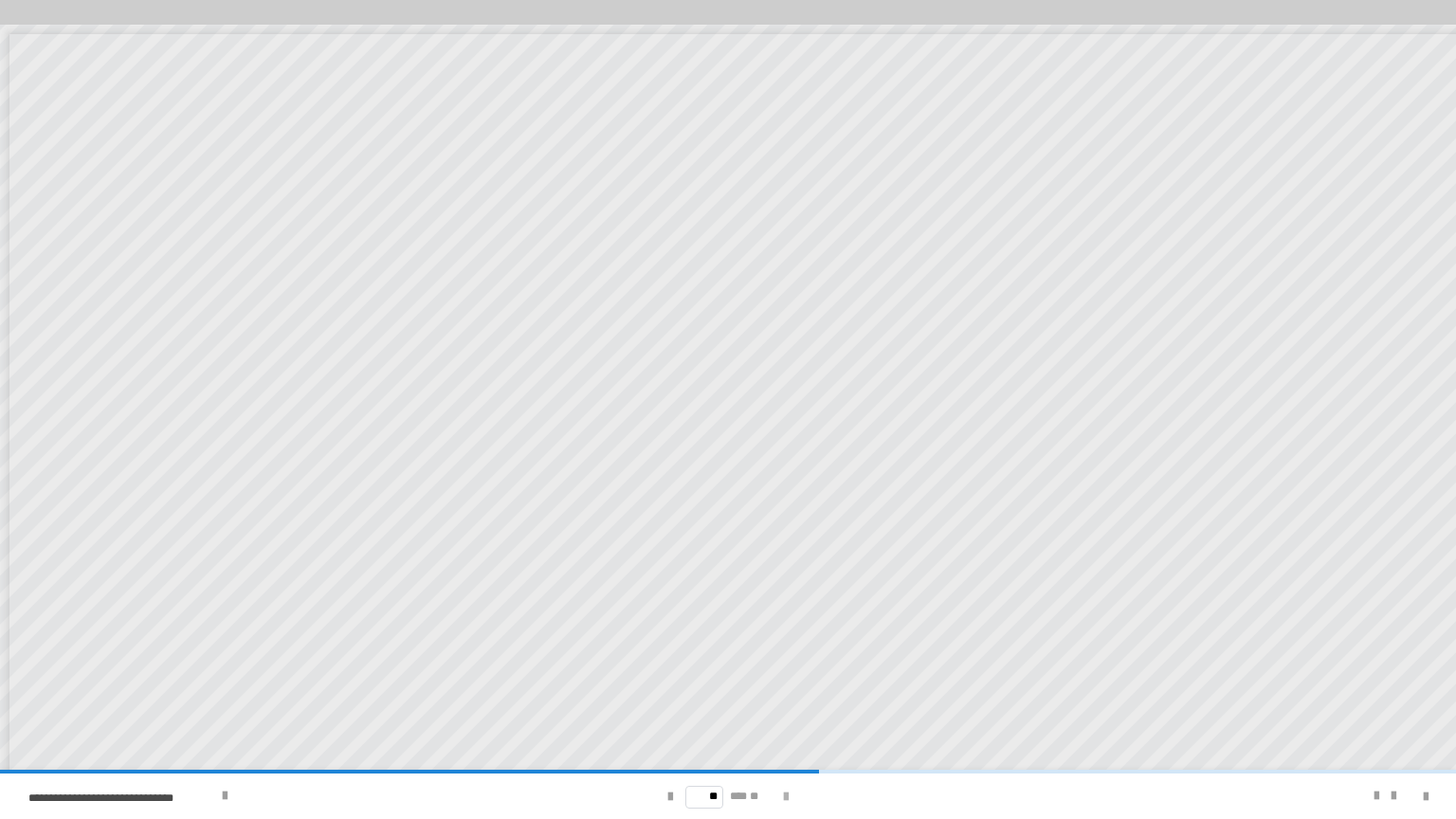 click at bounding box center [786, 797] 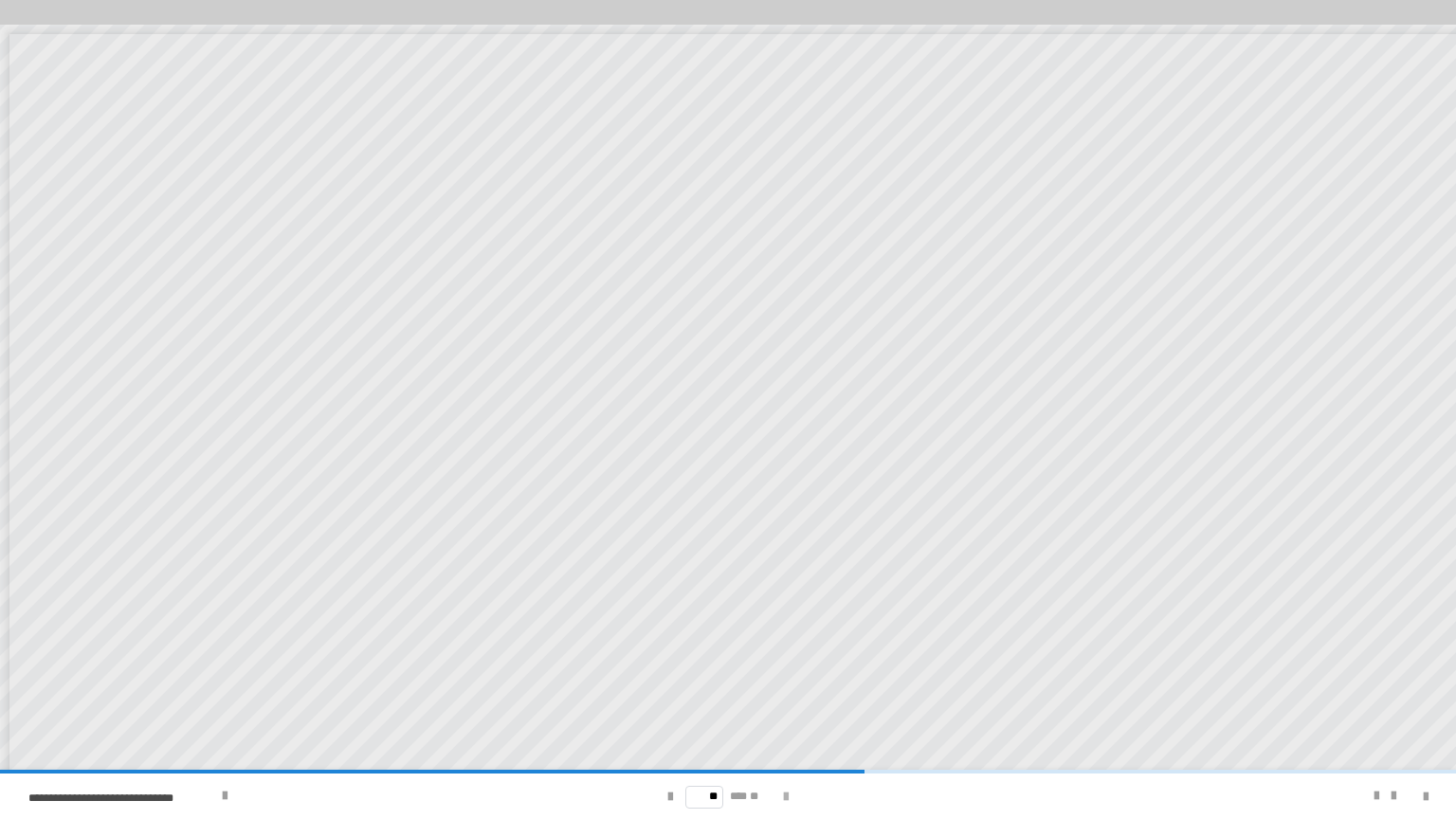 click at bounding box center [786, 797] 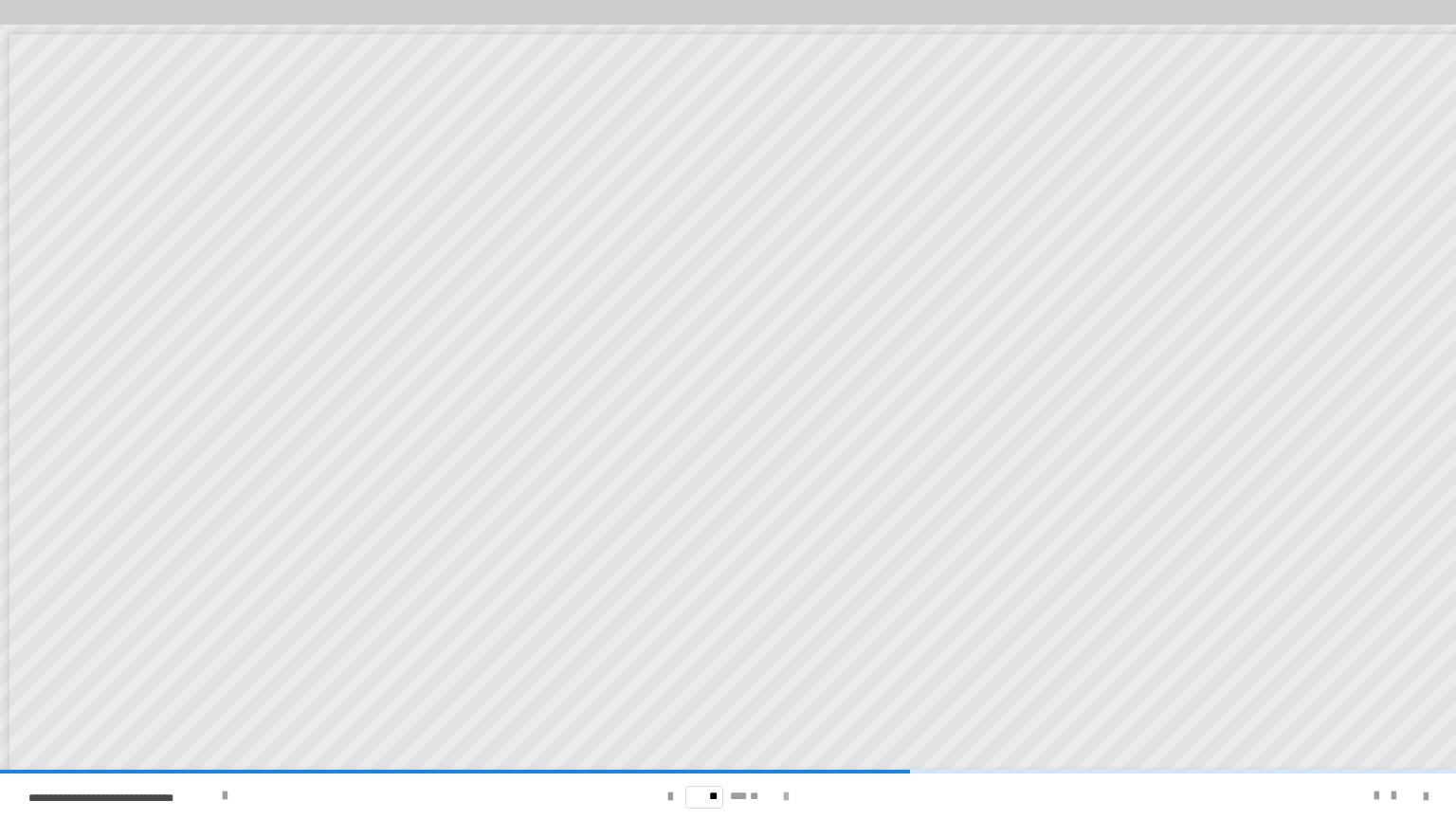 click at bounding box center [786, 797] 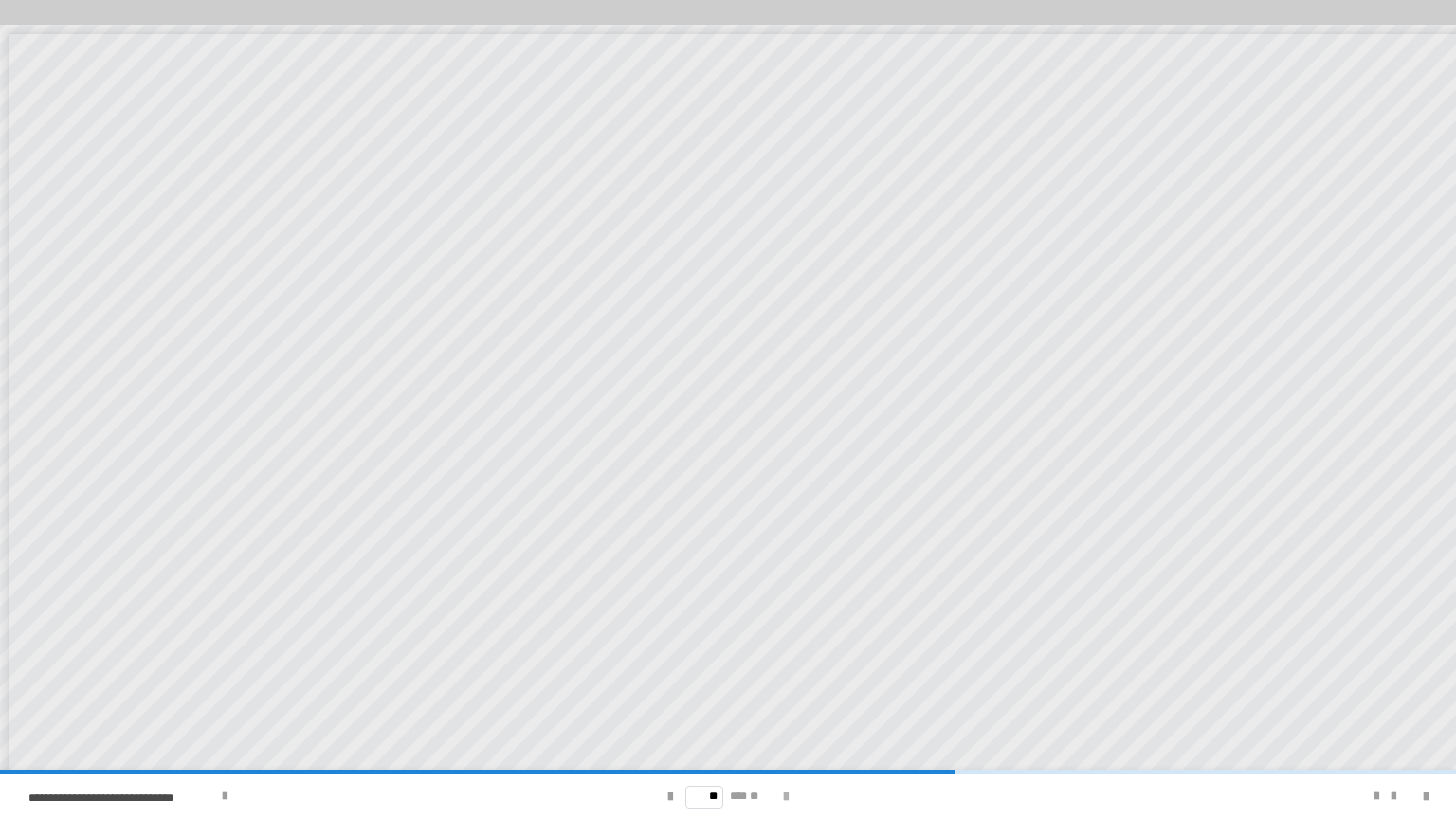 click at bounding box center (786, 797) 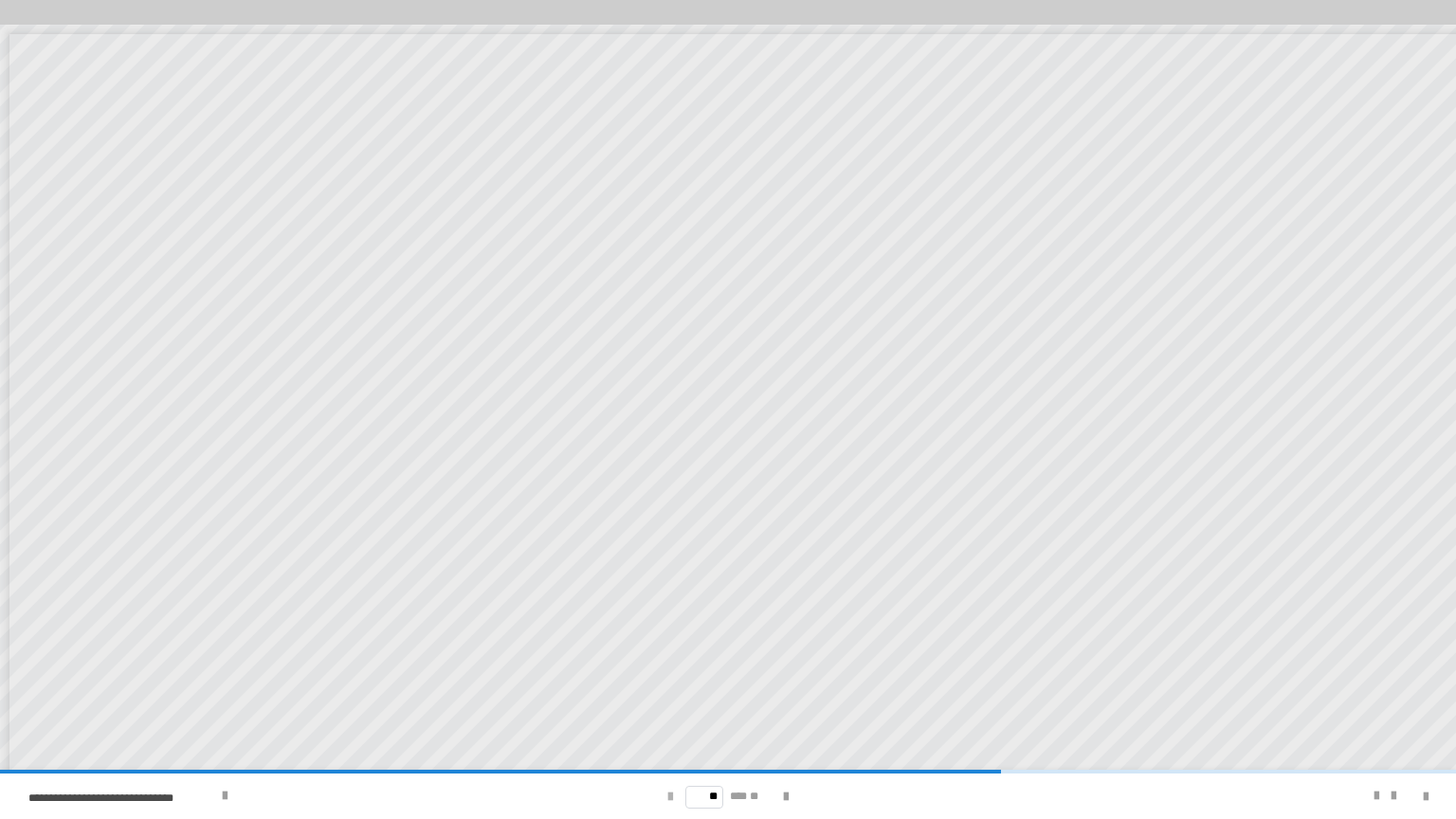 click at bounding box center [670, 797] 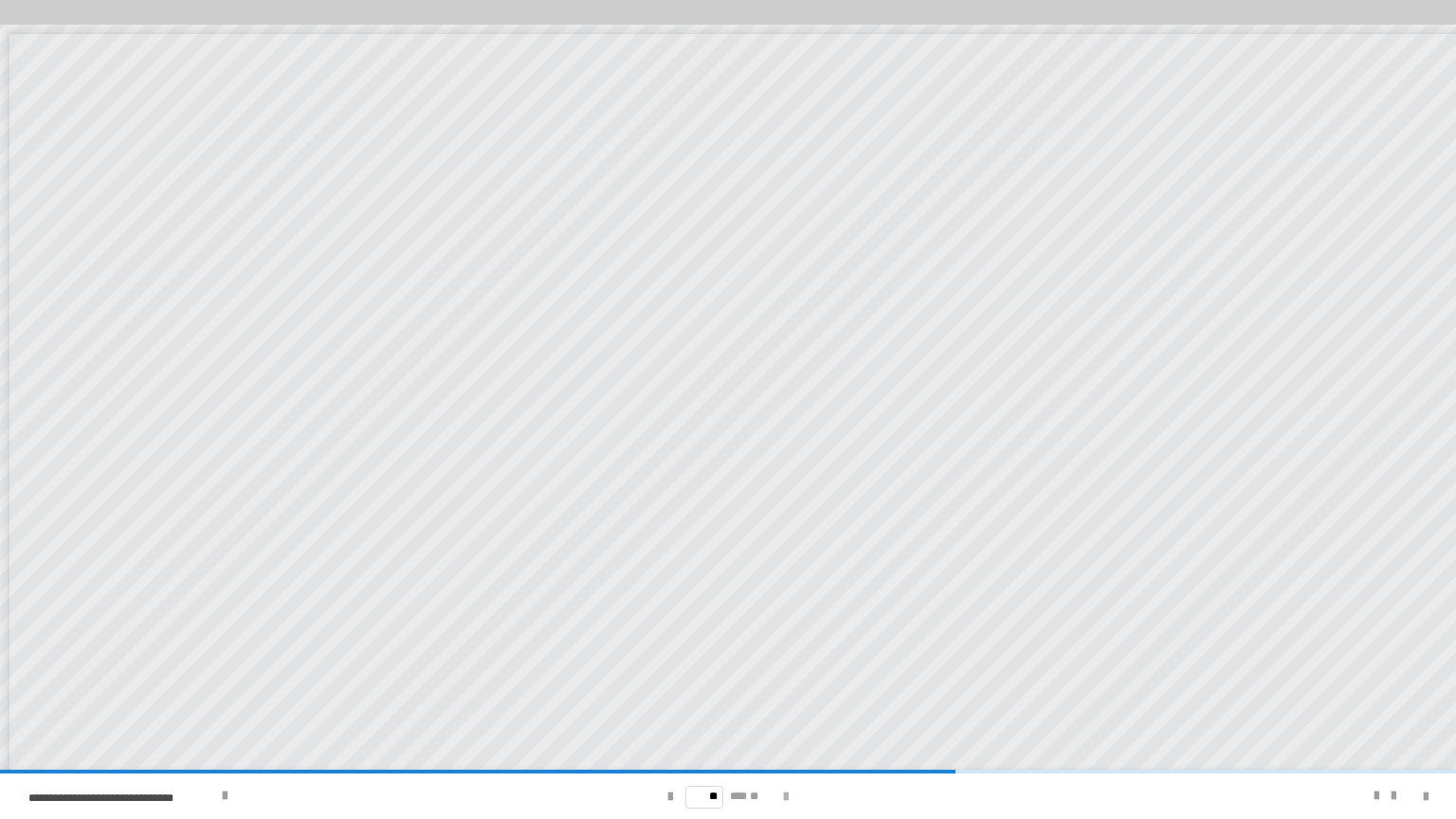 click at bounding box center (786, 797) 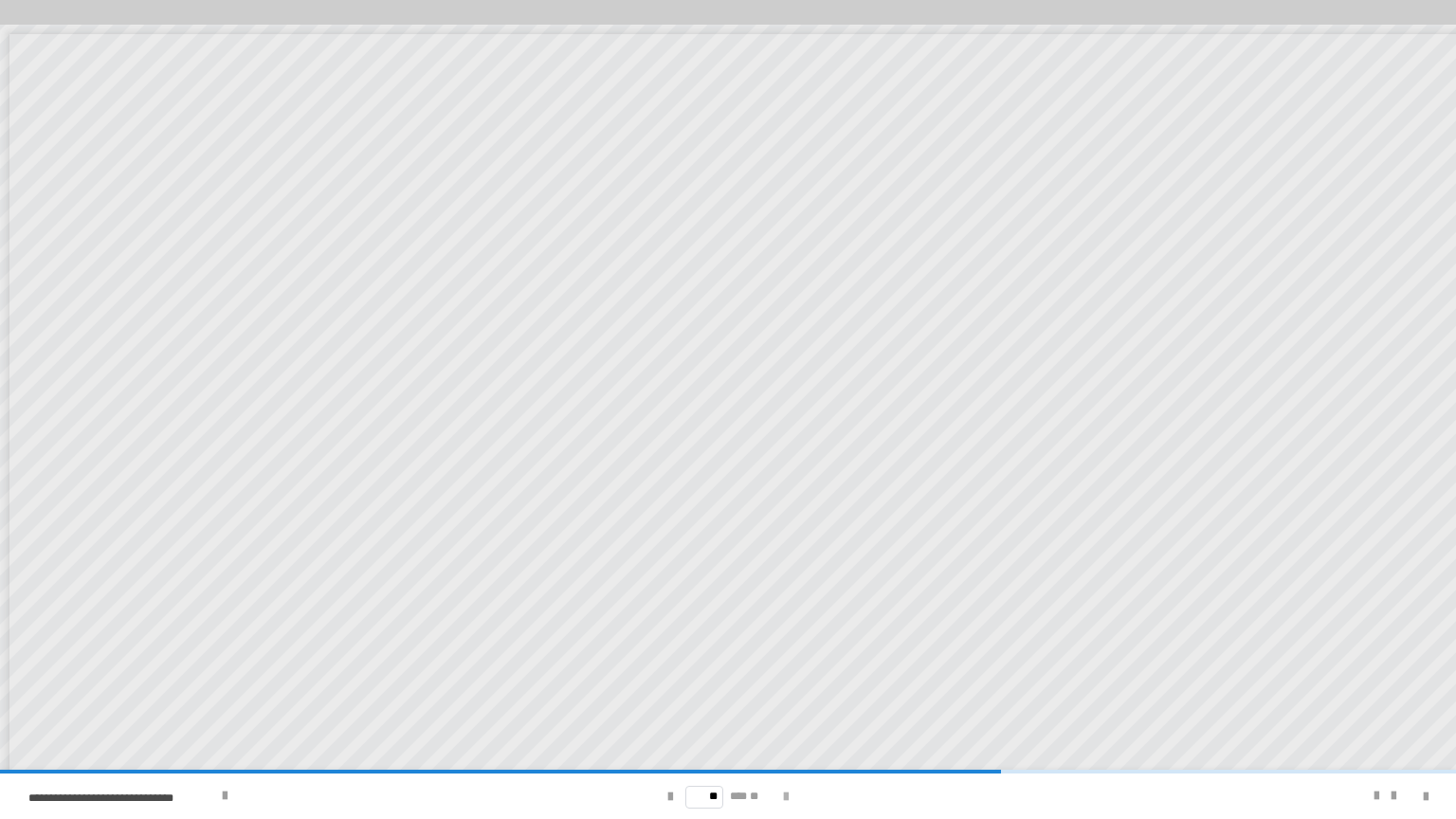 click at bounding box center [786, 797] 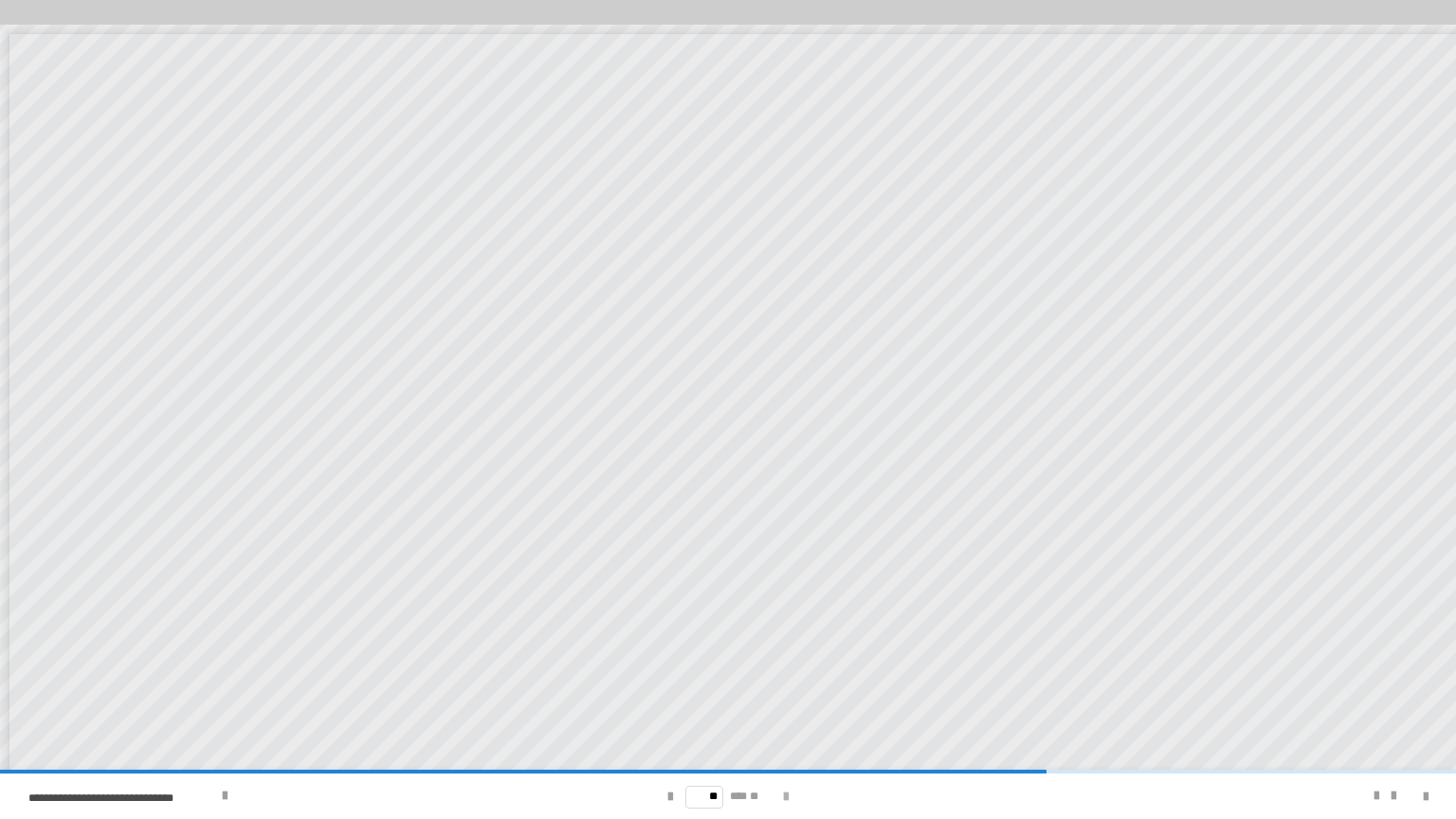 click at bounding box center (786, 797) 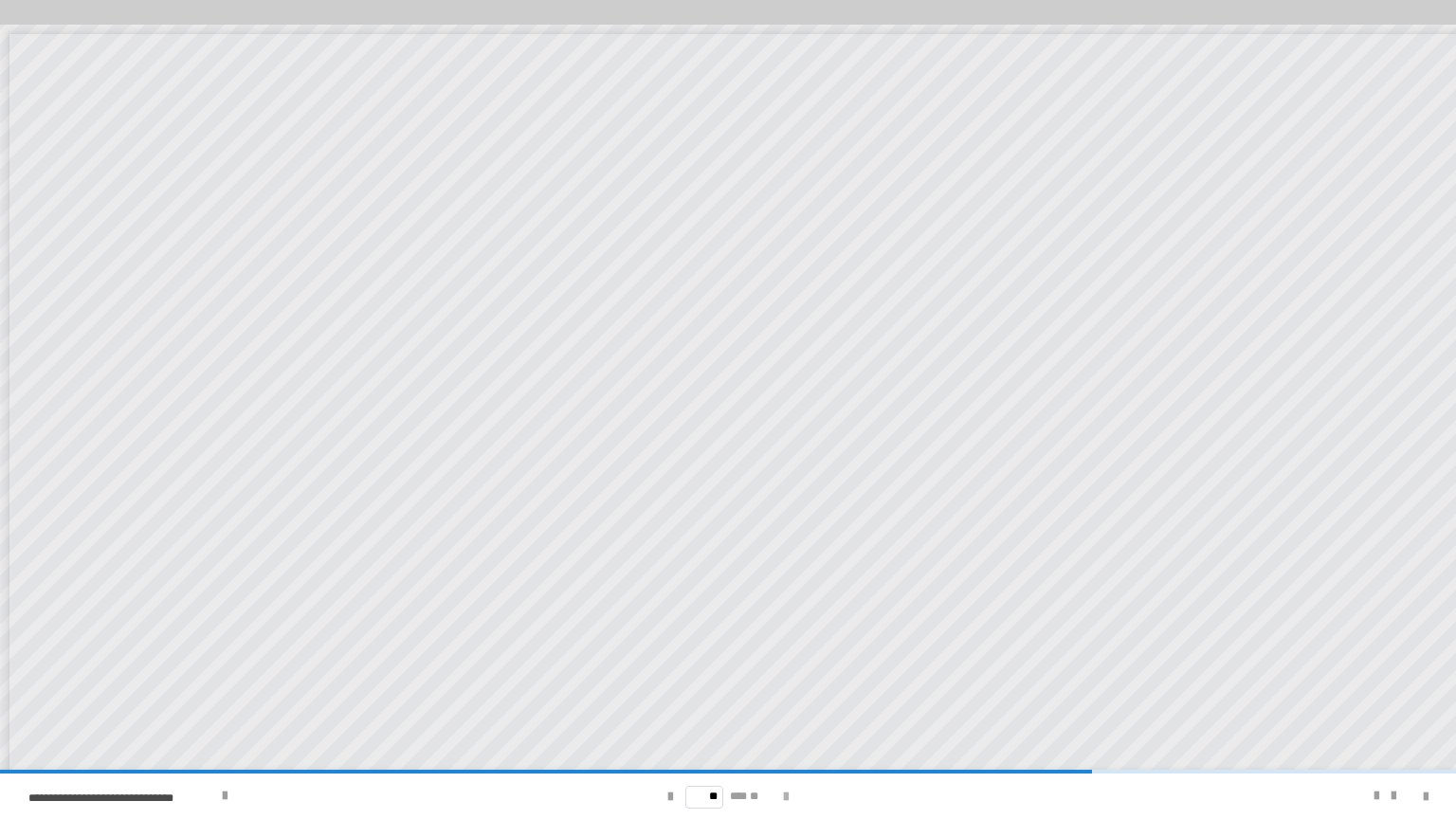 click at bounding box center [786, 797] 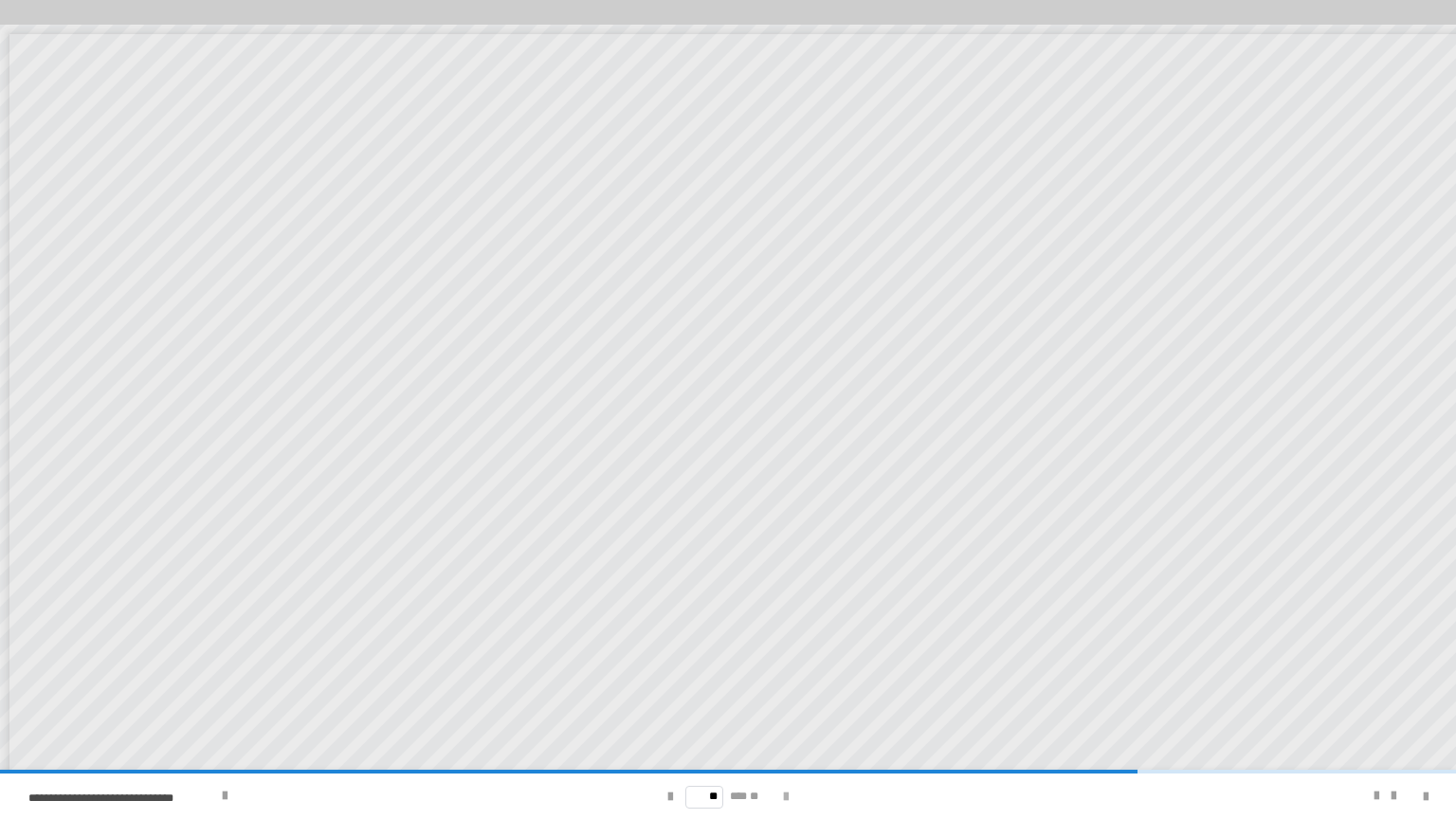 click at bounding box center [786, 797] 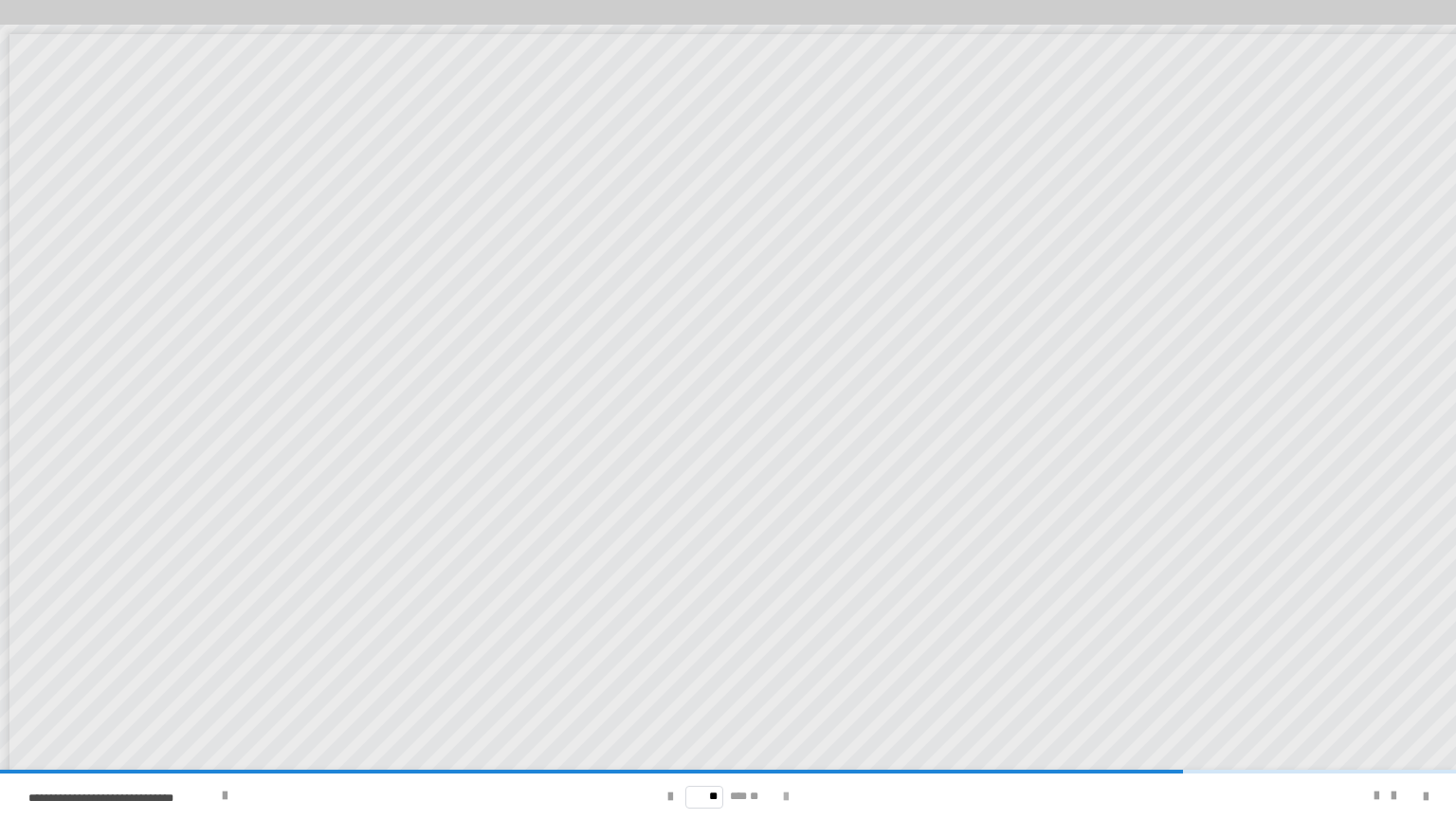 click at bounding box center [786, 797] 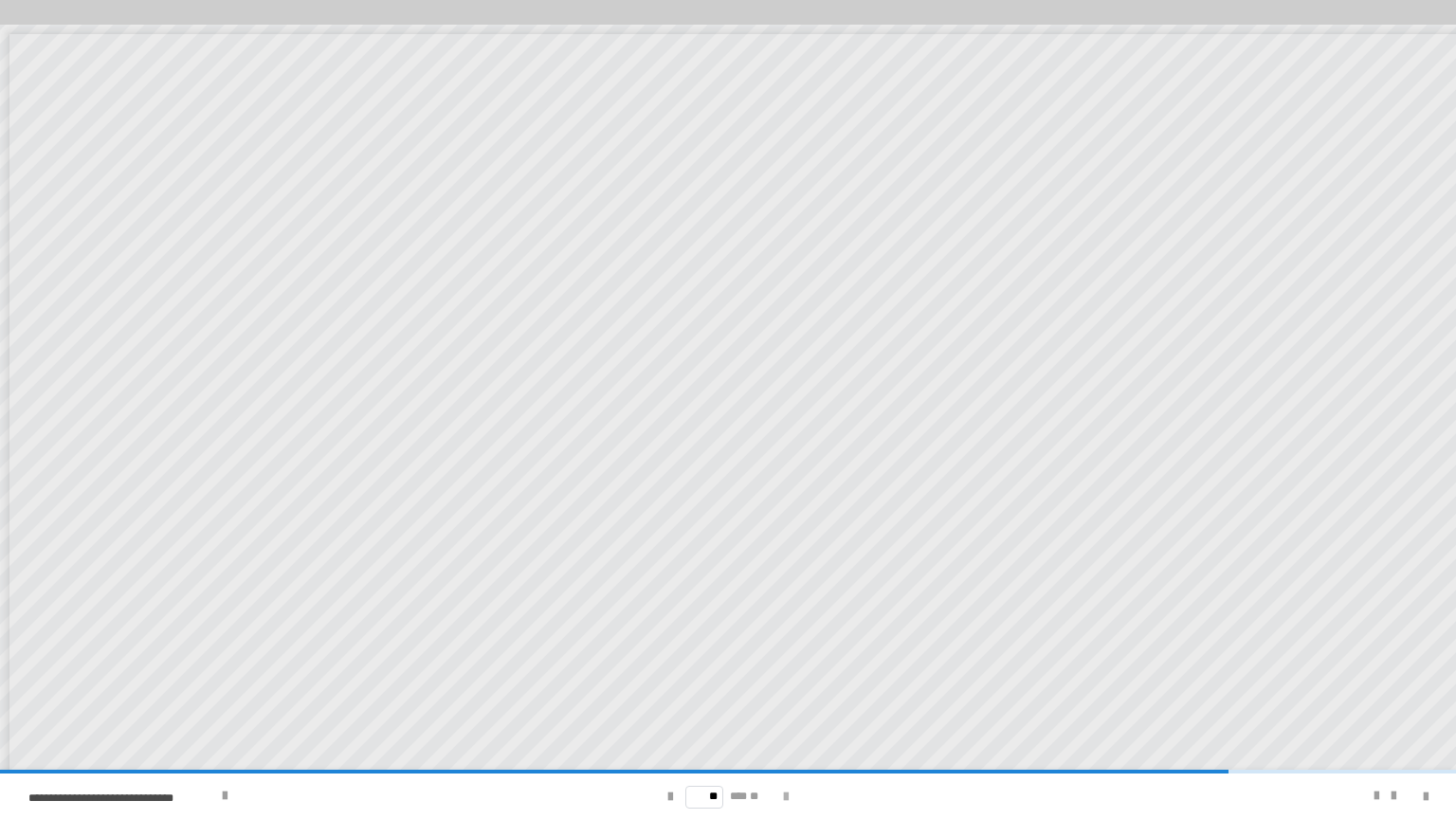 click at bounding box center (786, 797) 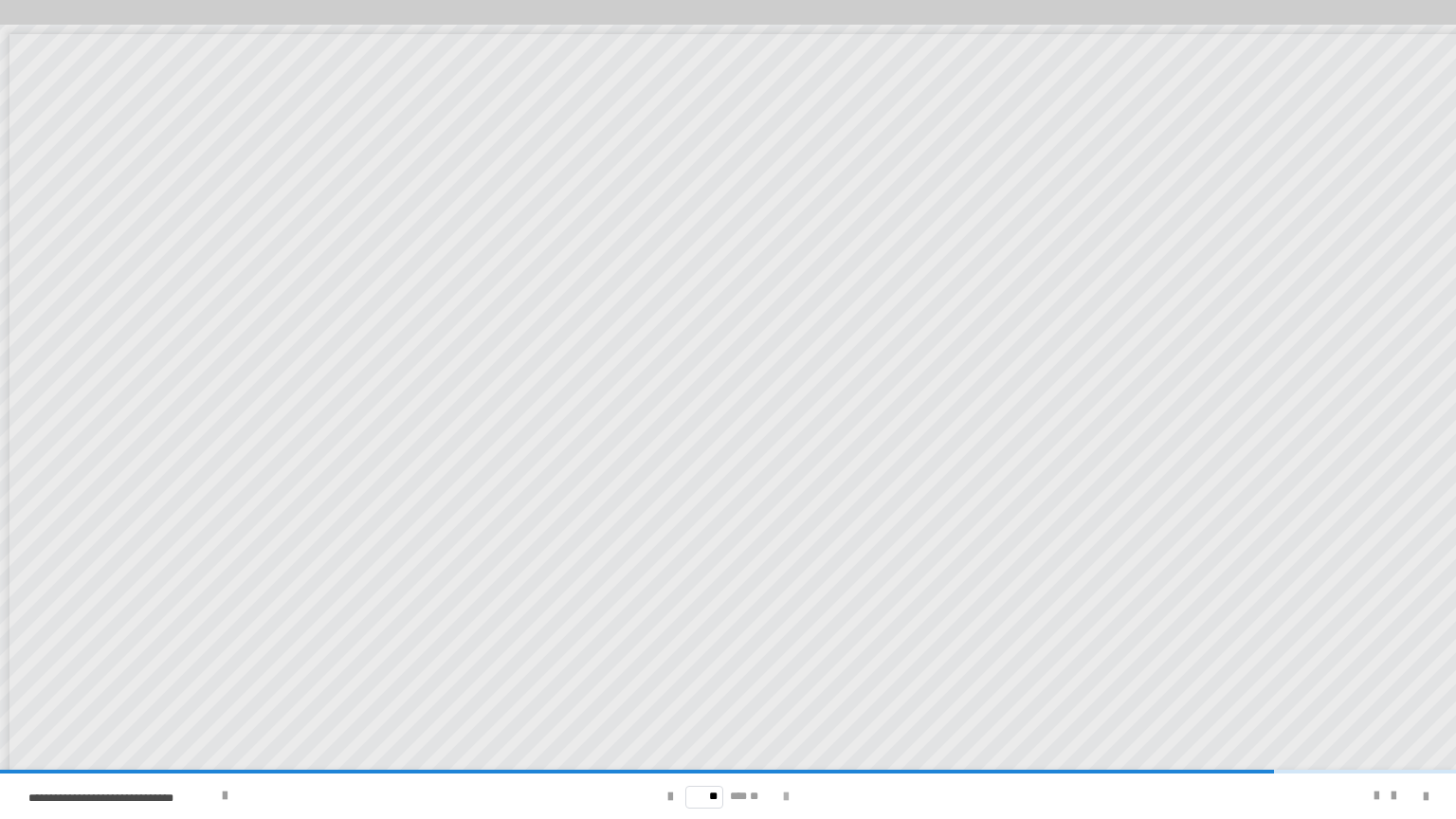 click at bounding box center (786, 797) 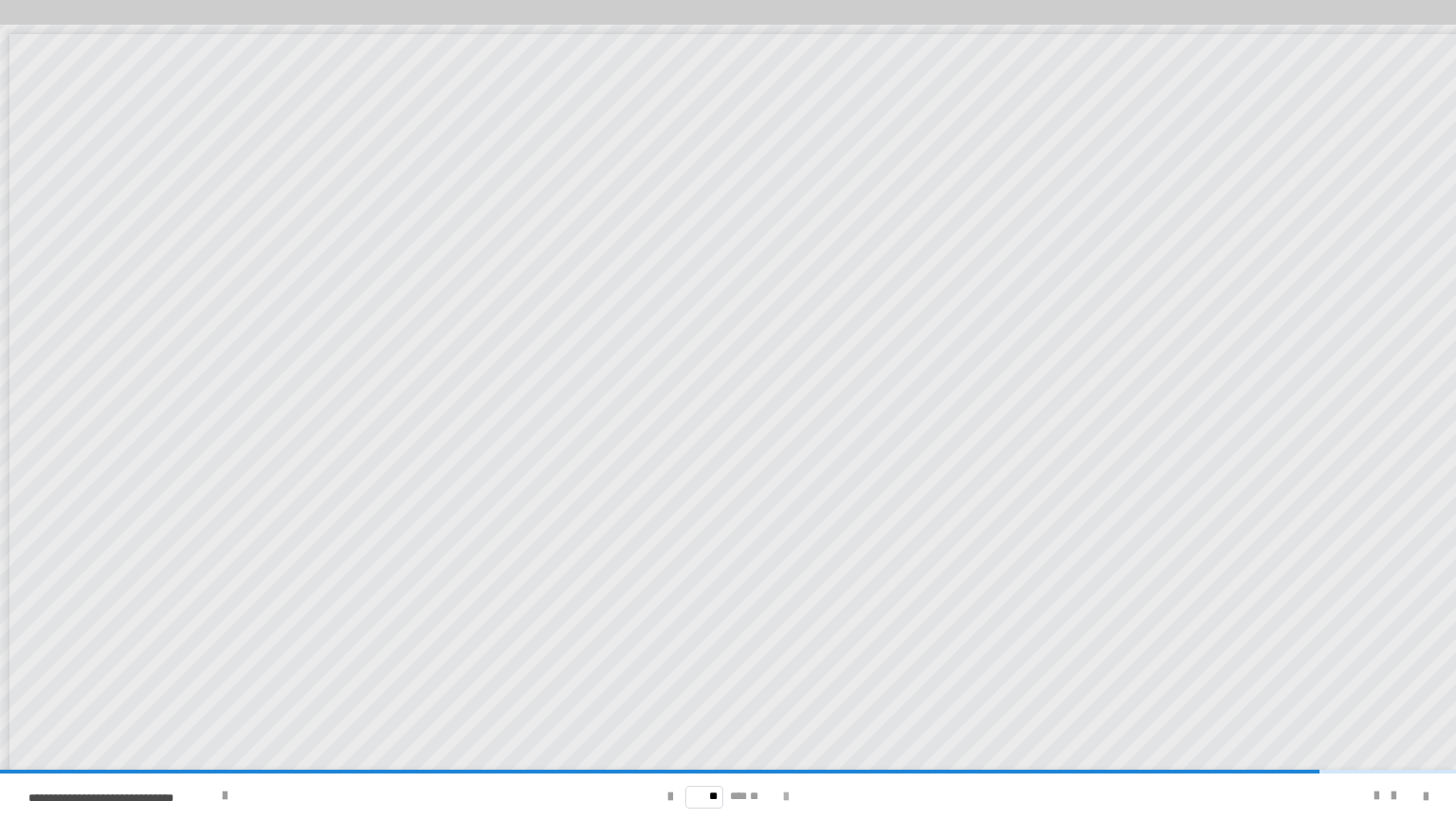 click at bounding box center (786, 797) 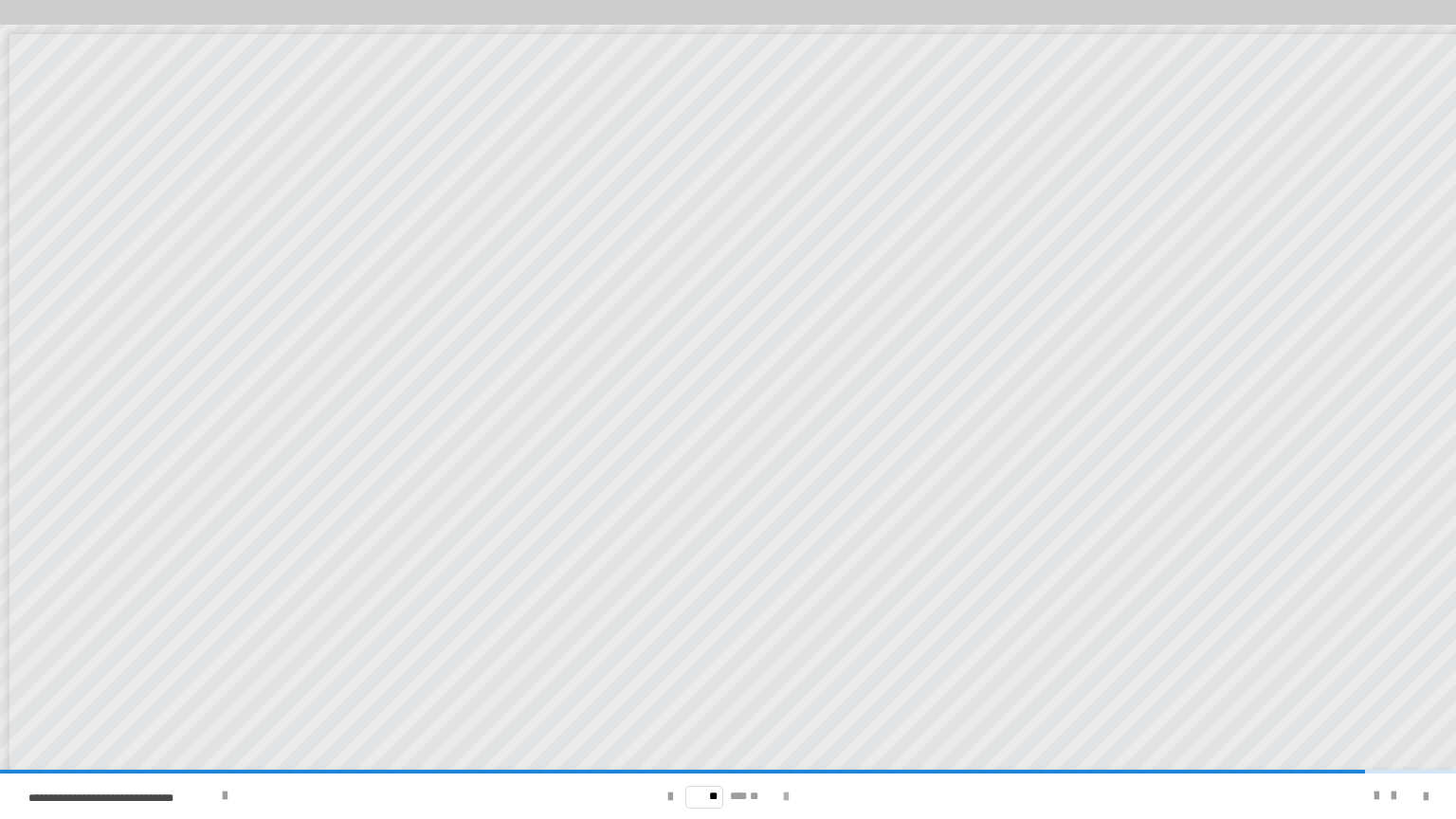 click at bounding box center (786, 797) 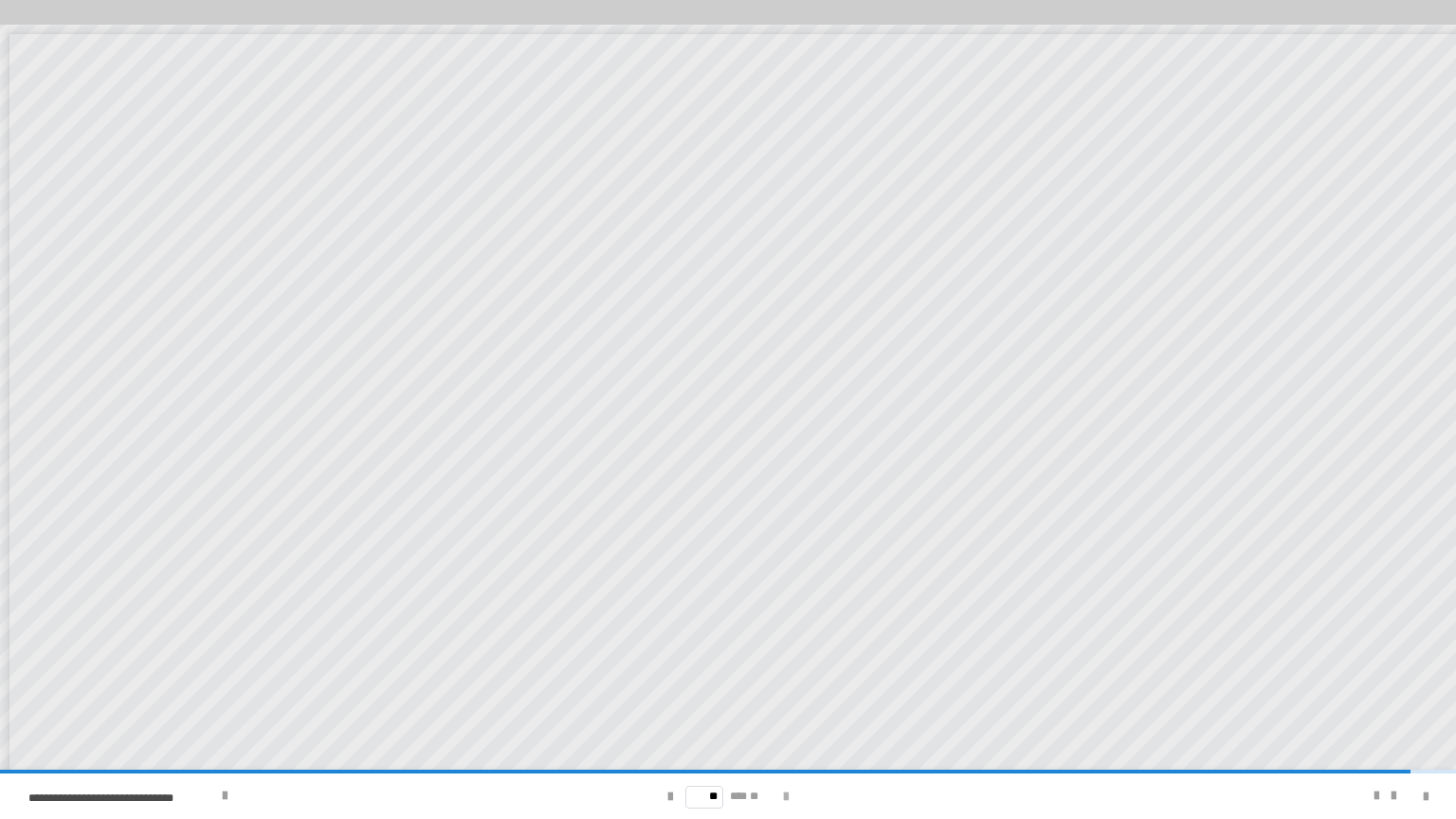 click at bounding box center [786, 797] 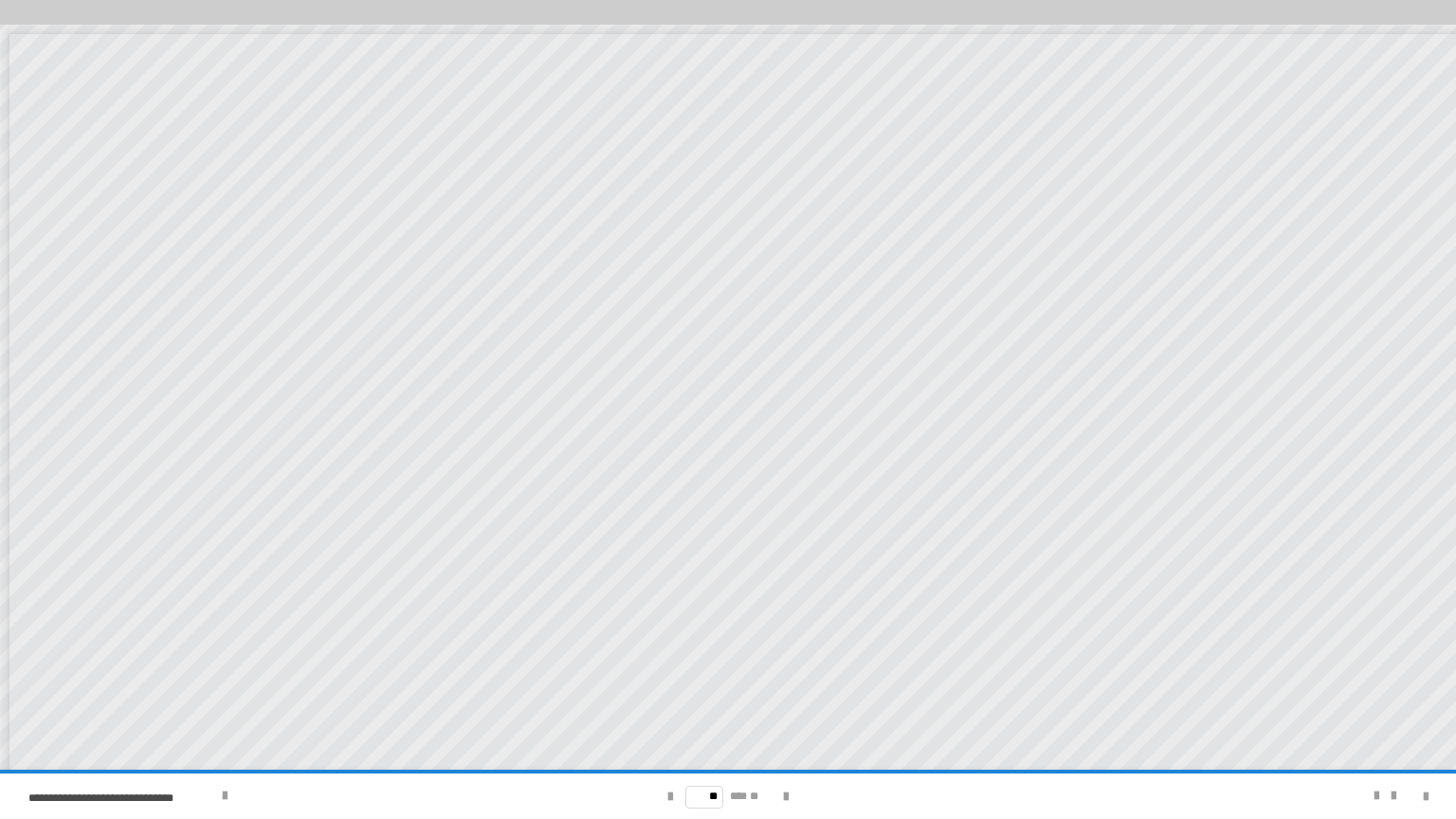 click on "** *** **" at bounding box center [727, 796] 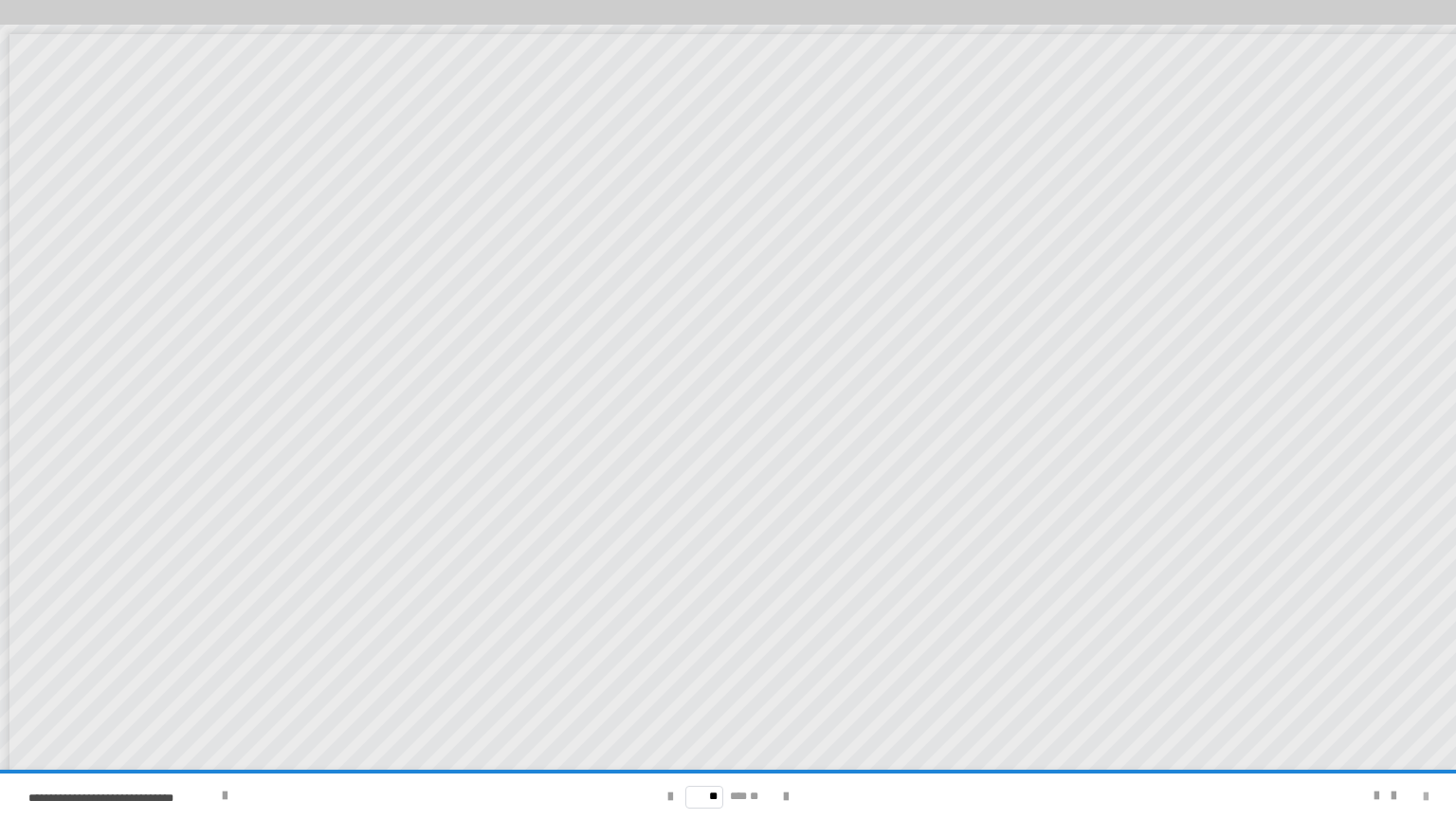 click at bounding box center [1426, 797] 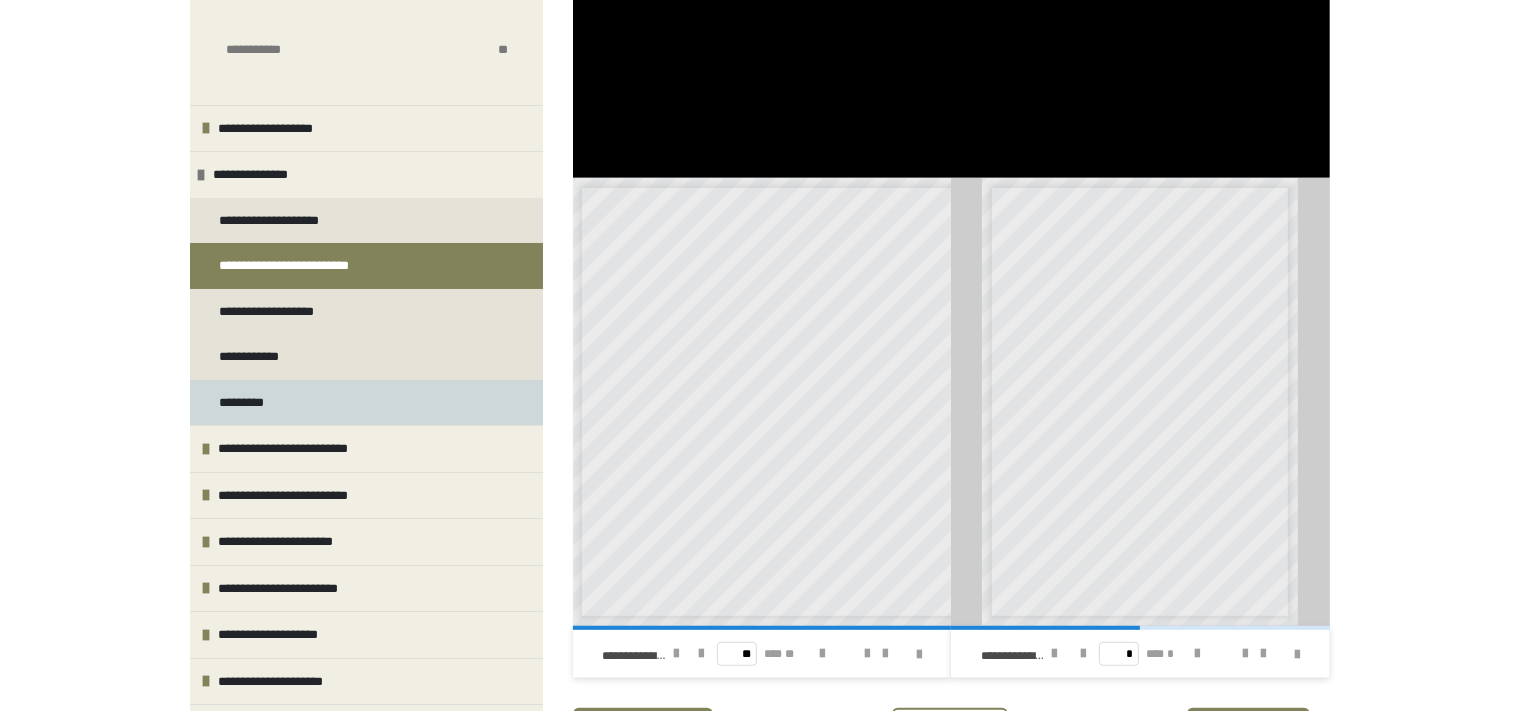 click on "*********" at bounding box center [249, 403] 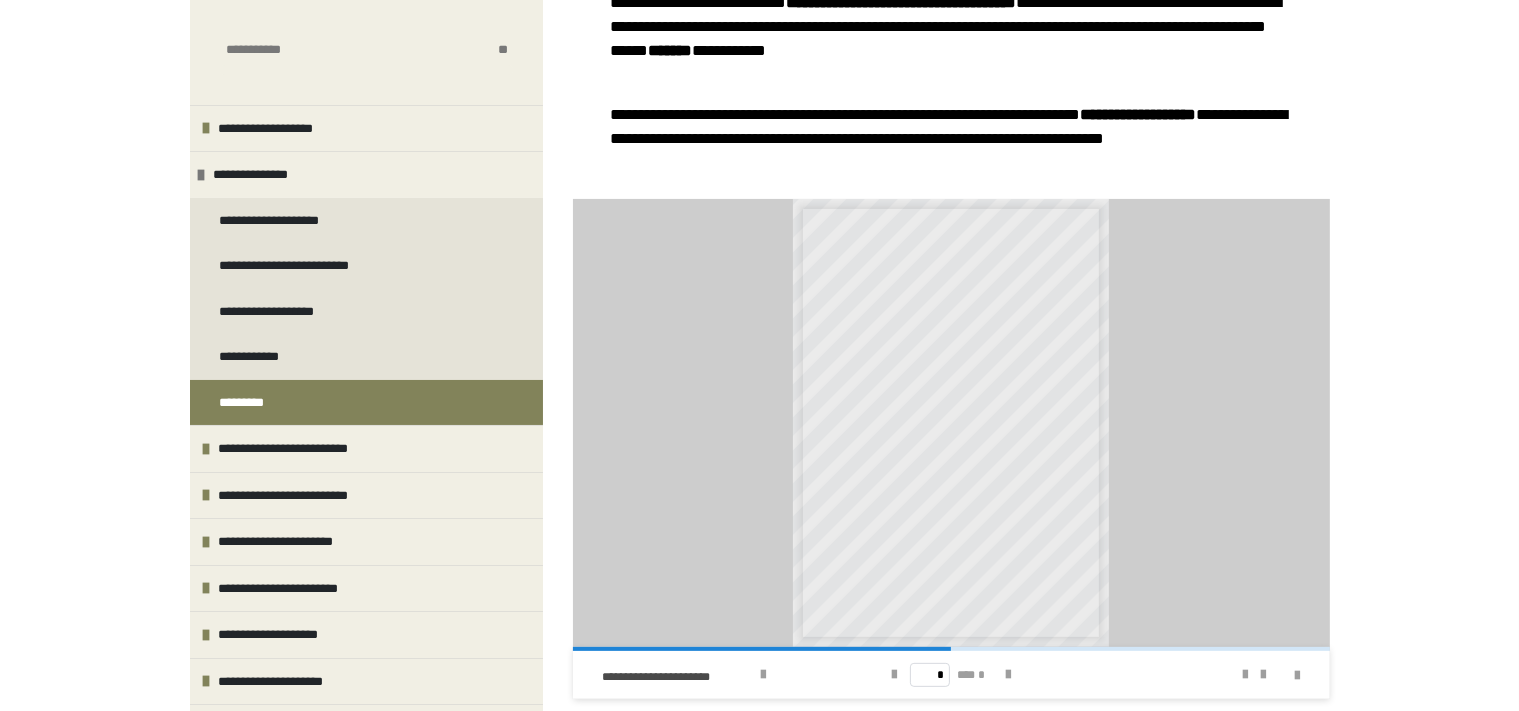 scroll, scrollTop: 620, scrollLeft: 0, axis: vertical 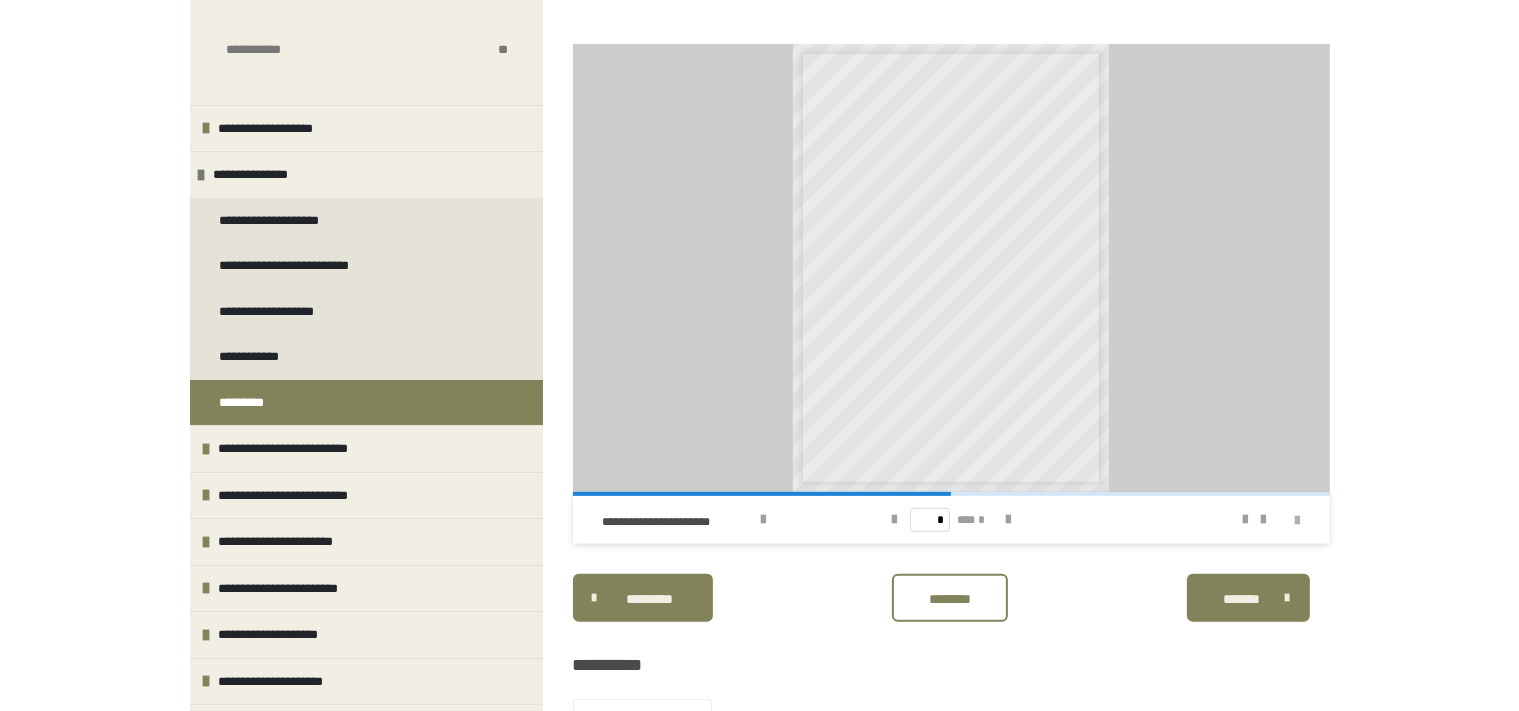 click at bounding box center [1298, 521] 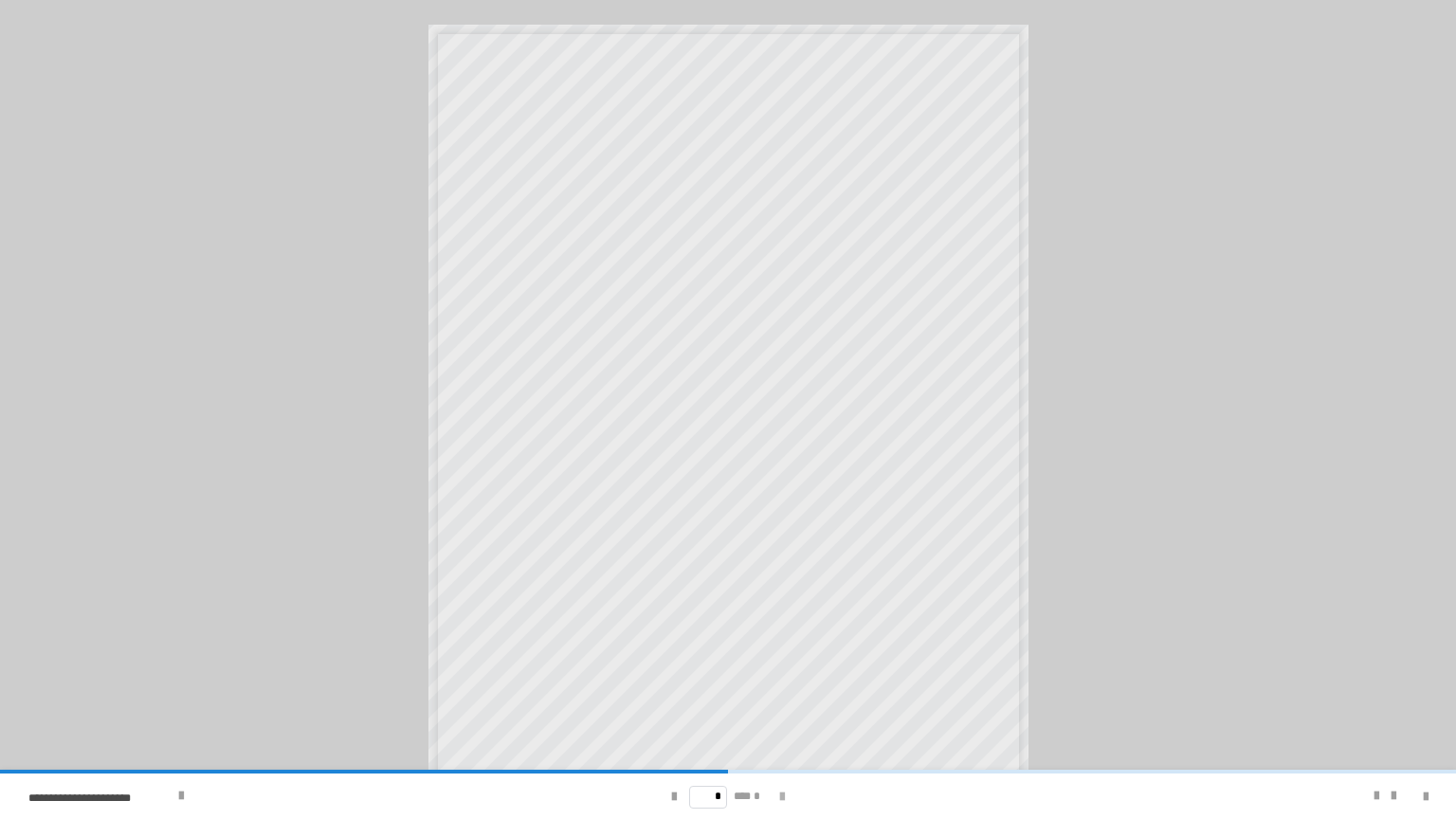 click at bounding box center [782, 797] 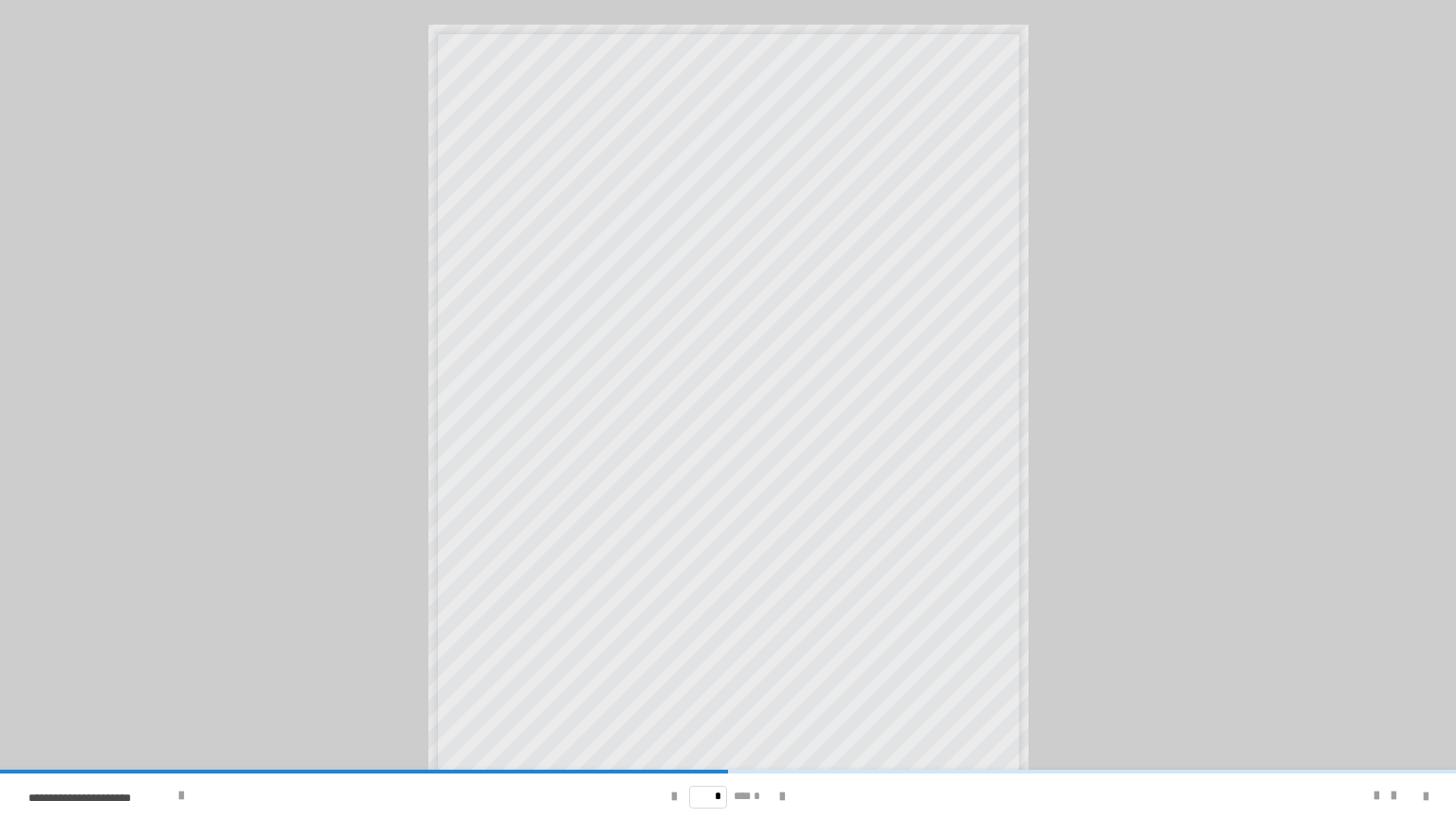 type on "*" 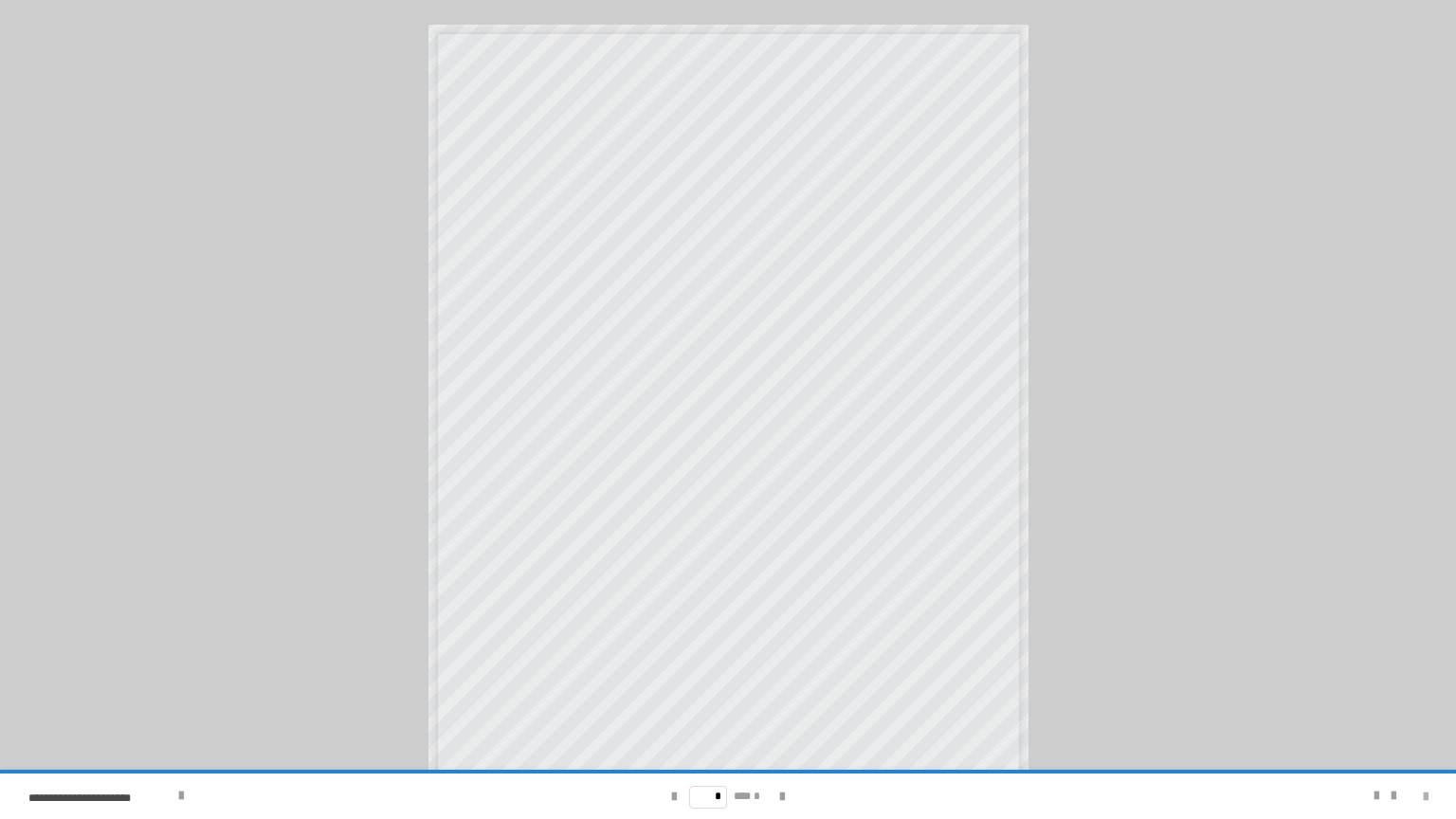 click at bounding box center (1426, 797) 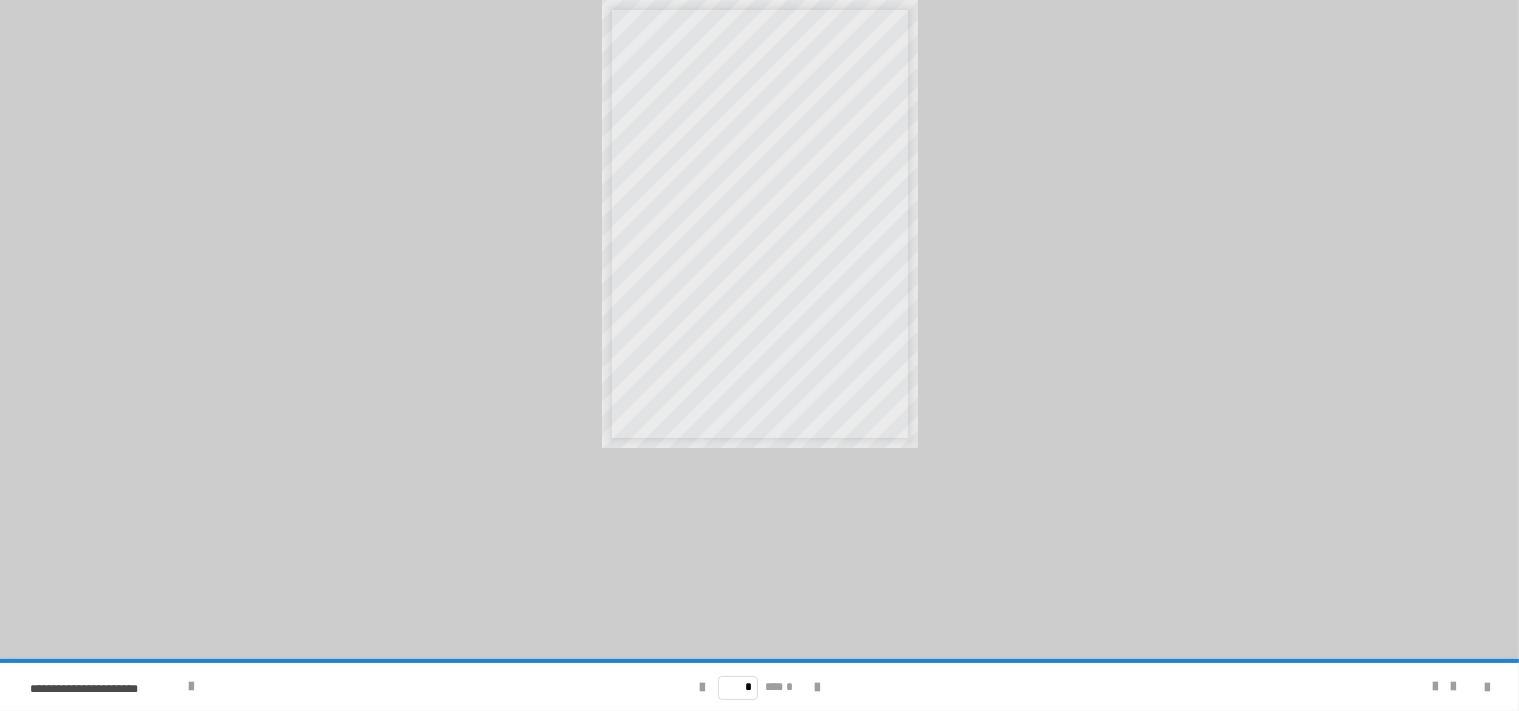 scroll, scrollTop: 1046, scrollLeft: 0, axis: vertical 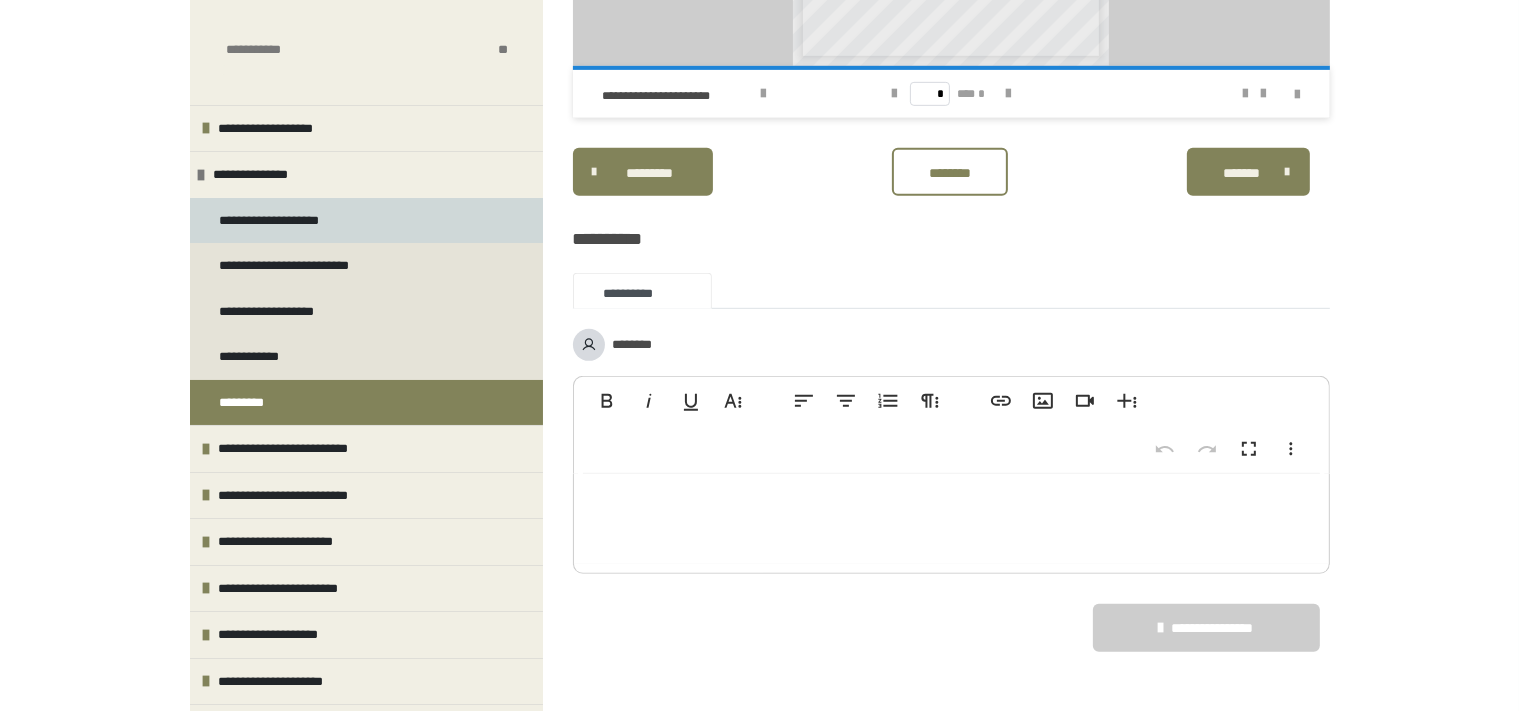 click on "**********" at bounding box center (298, 221) 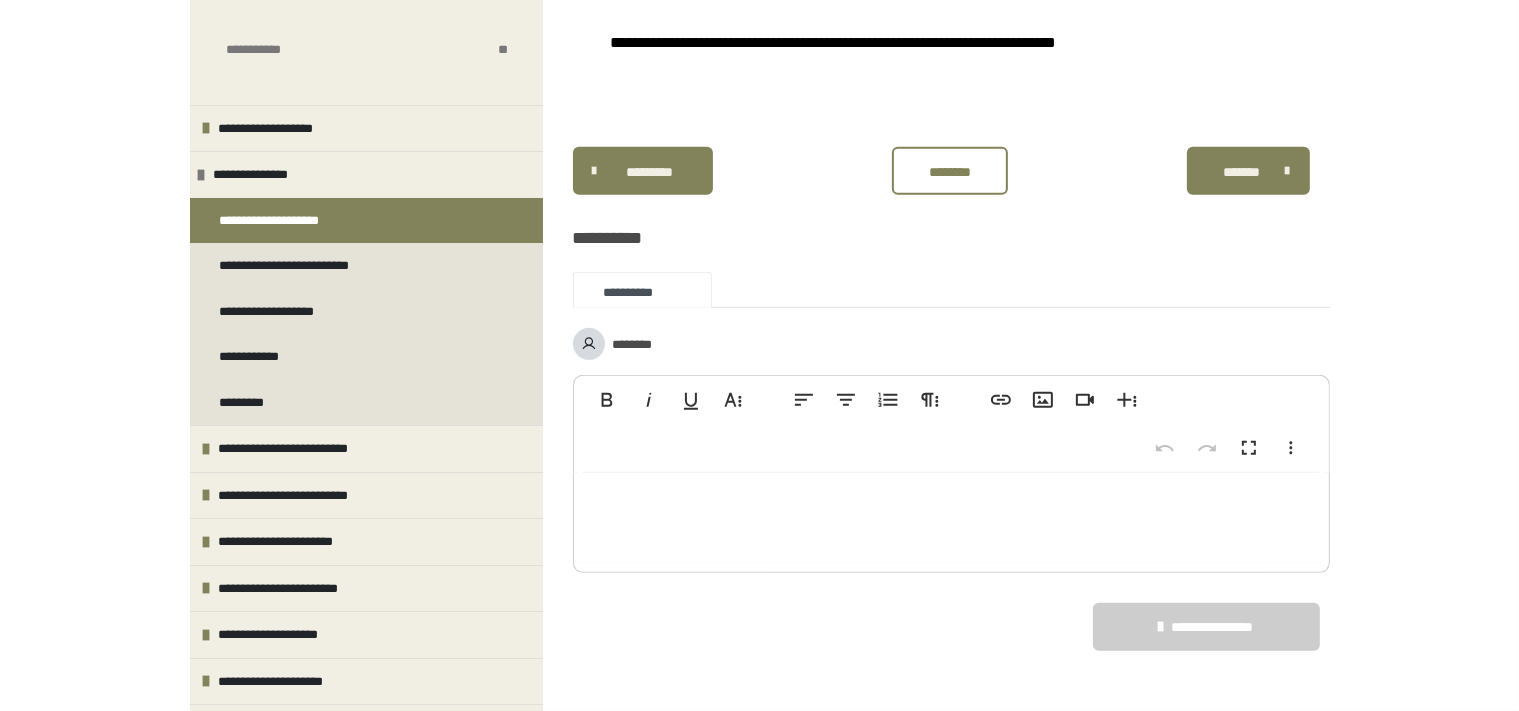scroll, scrollTop: 920, scrollLeft: 0, axis: vertical 